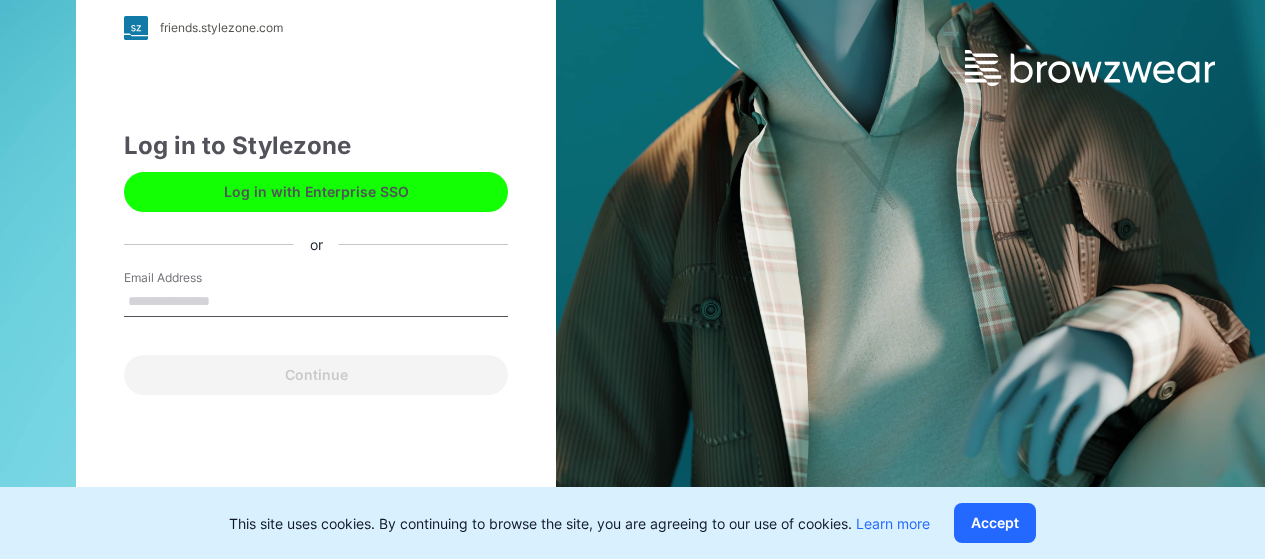 scroll, scrollTop: 0, scrollLeft: 0, axis: both 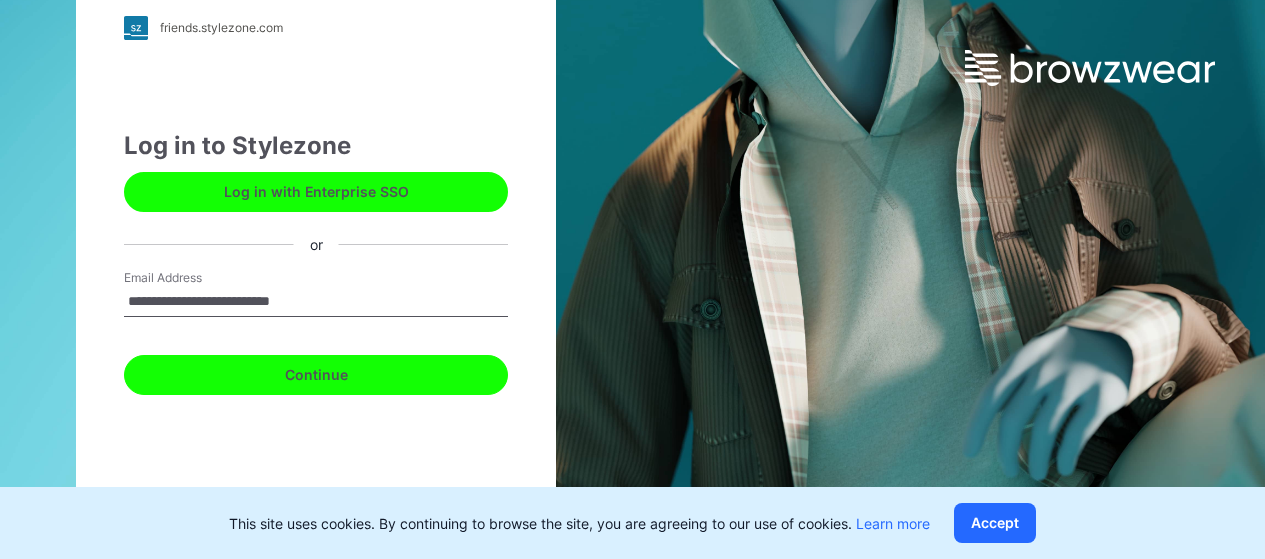 click on "Continue" at bounding box center (316, 375) 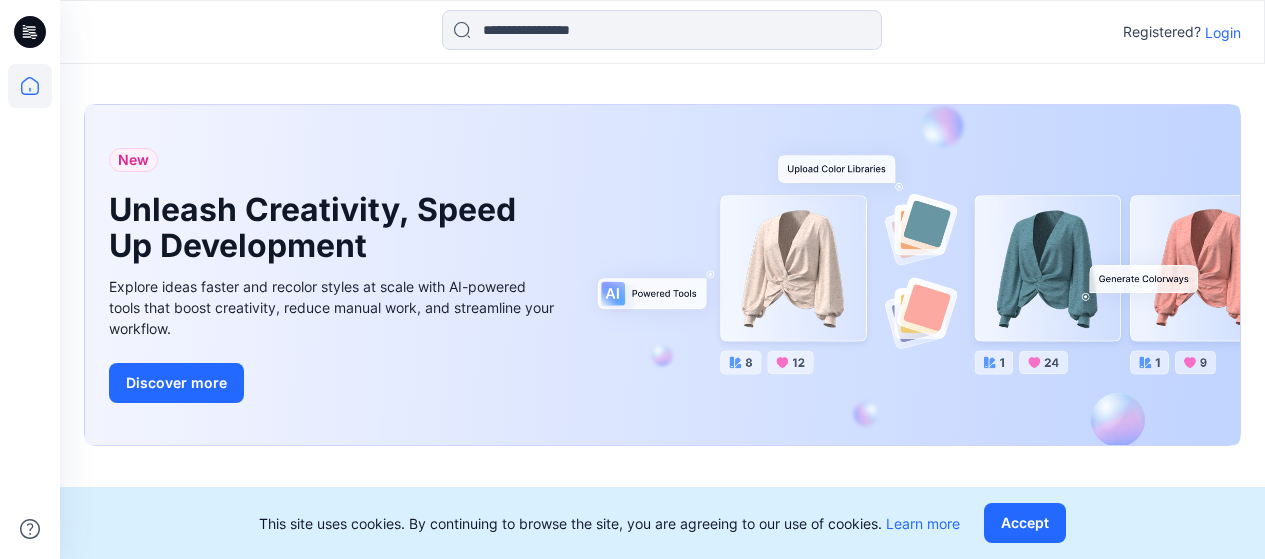 scroll, scrollTop: 0, scrollLeft: 0, axis: both 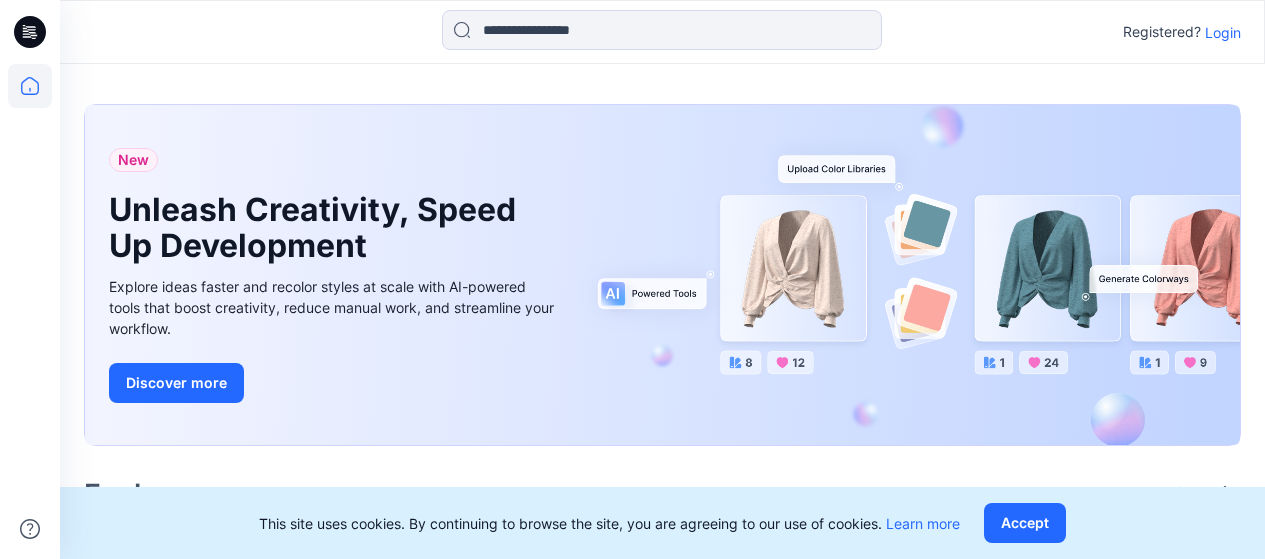 click on "New Unleash Creativity, Speed Up Development Explore ideas faster and recolor styles at scale with AI-powered tools that boost creativity, reduce manual work, and streamline your workflow. Discover more Explore Styles Loading... changchunti-01 Color Block stitchup Updated a few seconds ago Loading... 0809Shawna Updated 2 minutes ago Loading... 0809 又加 Updated 8 minutes ago Loading... 莫尼斯Jeff Chen 01 Color Block stitchup20250809 Updated a few seconds ago Loading... 0809-駱昱瑋 Updated 4 minutes ago Loading... Jeff Chen 01 Color Block stitchup20250809 Updated 9 minutes ago Loading... 0809Doz Updated a few seconds ago Loading... 0809 Milly Updated 4 minutes ago Loading... 陳曉芳 Updated 10 minutes ago Loading... -0809Doz Updated 2 minutes ago Loading... 0809曾啟豪 Updated 5 minutes ago Loading... 250809_許雯雅 Updated 10 minutes ago Loading..." at bounding box center (662, 881) 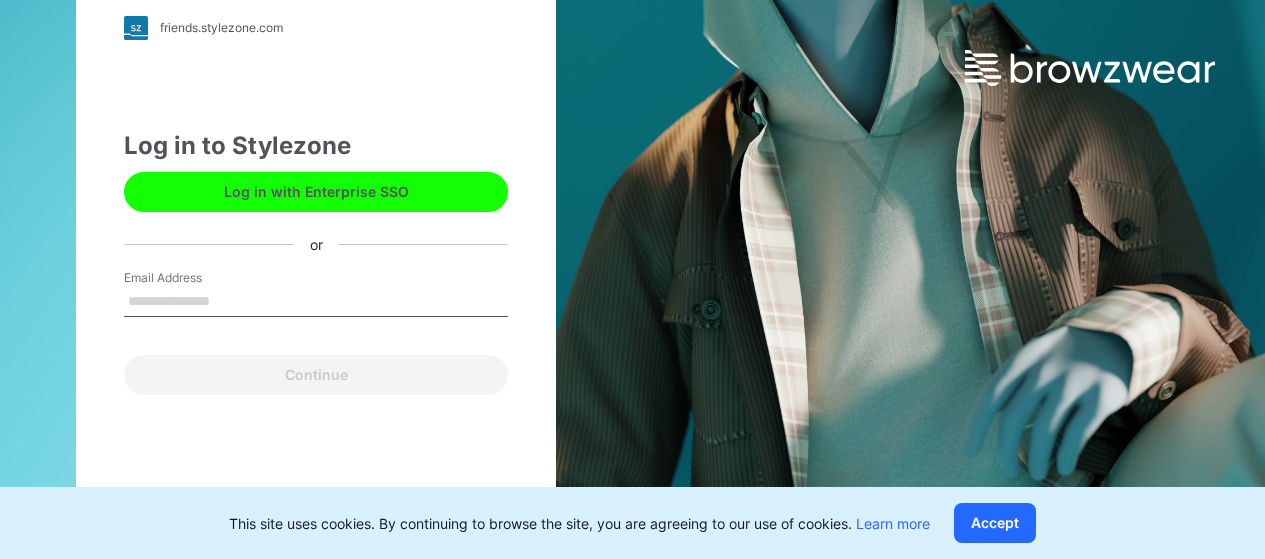 click on "Email Address" at bounding box center [316, 302] 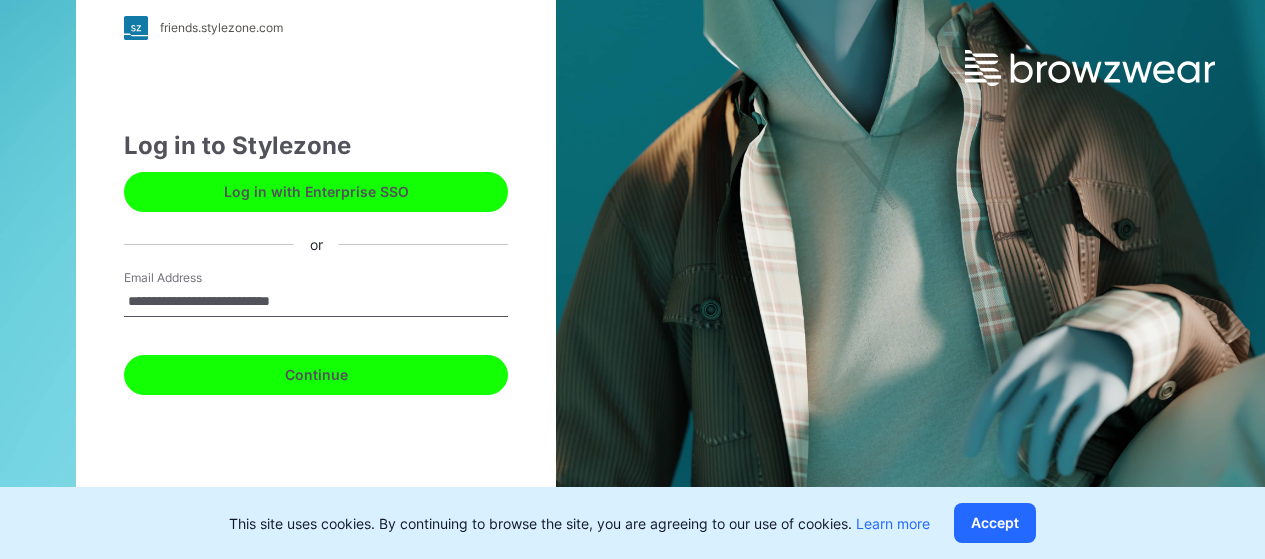 click on "Continue" at bounding box center (316, 375) 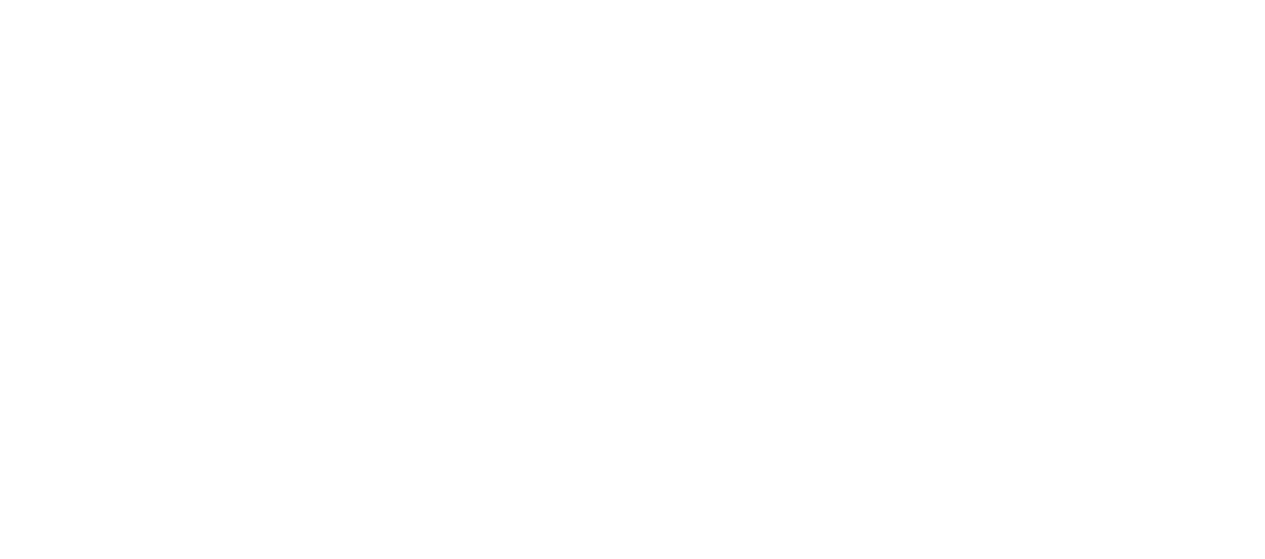 scroll, scrollTop: 0, scrollLeft: 0, axis: both 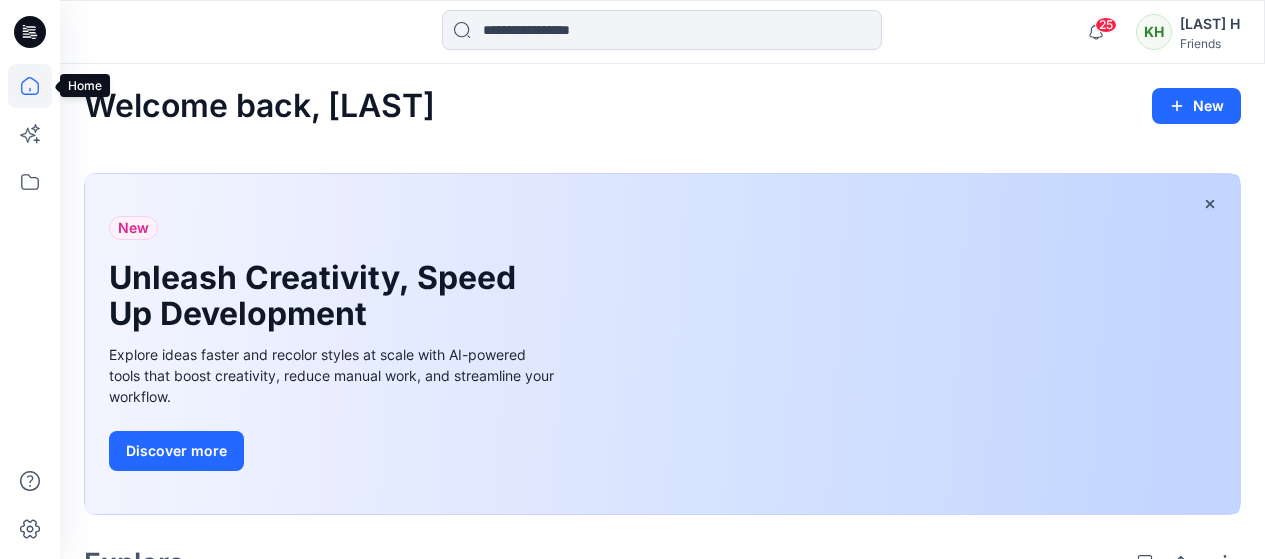 click 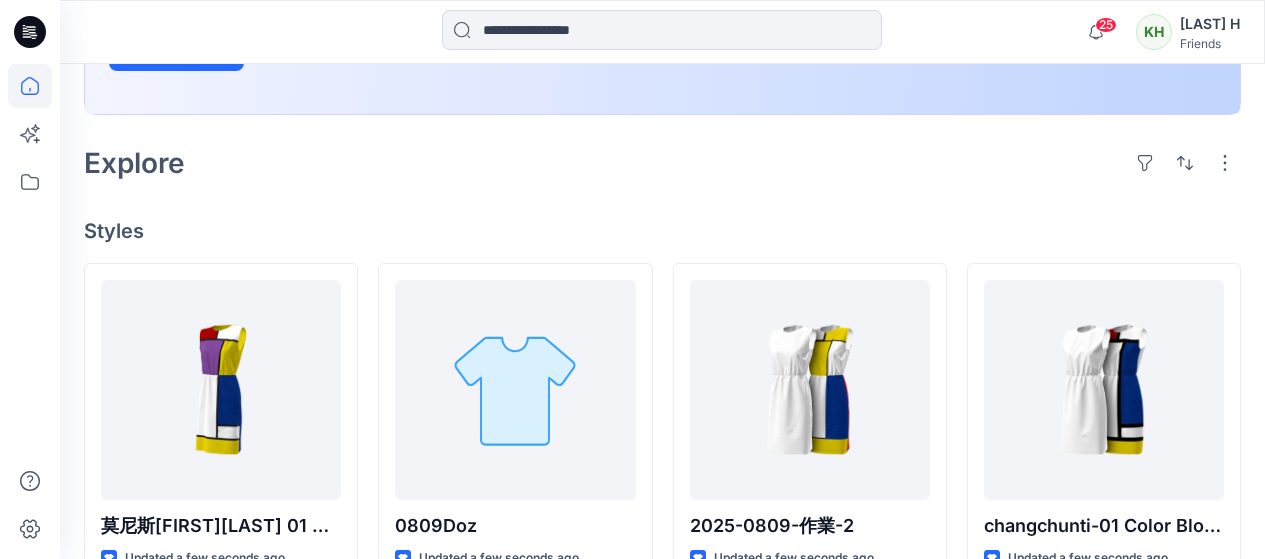 scroll, scrollTop: 600, scrollLeft: 0, axis: vertical 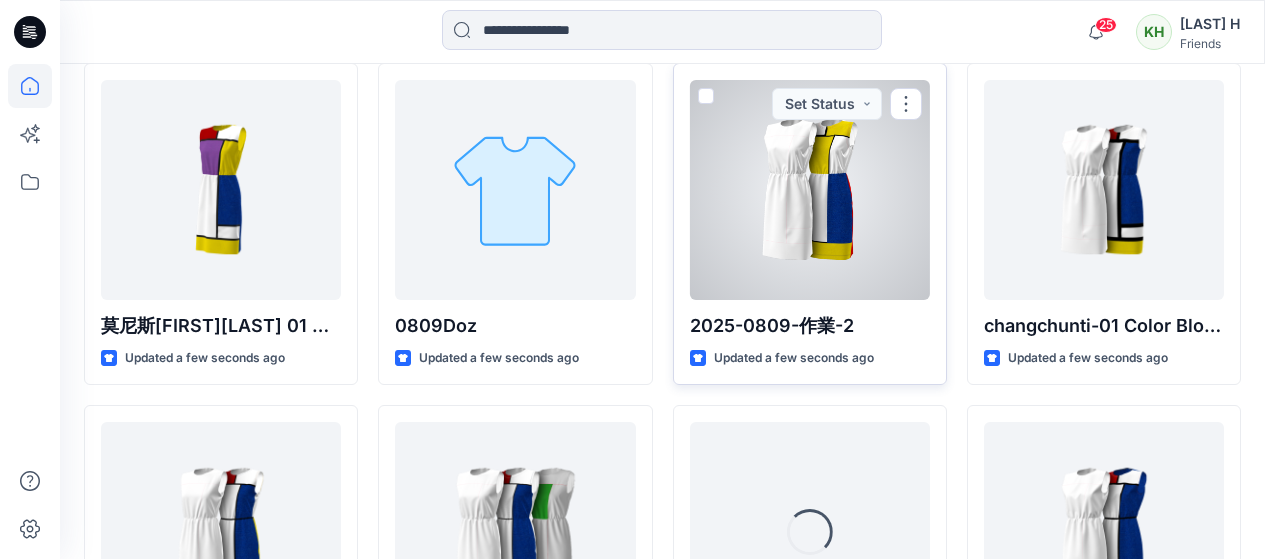 click at bounding box center [706, 96] 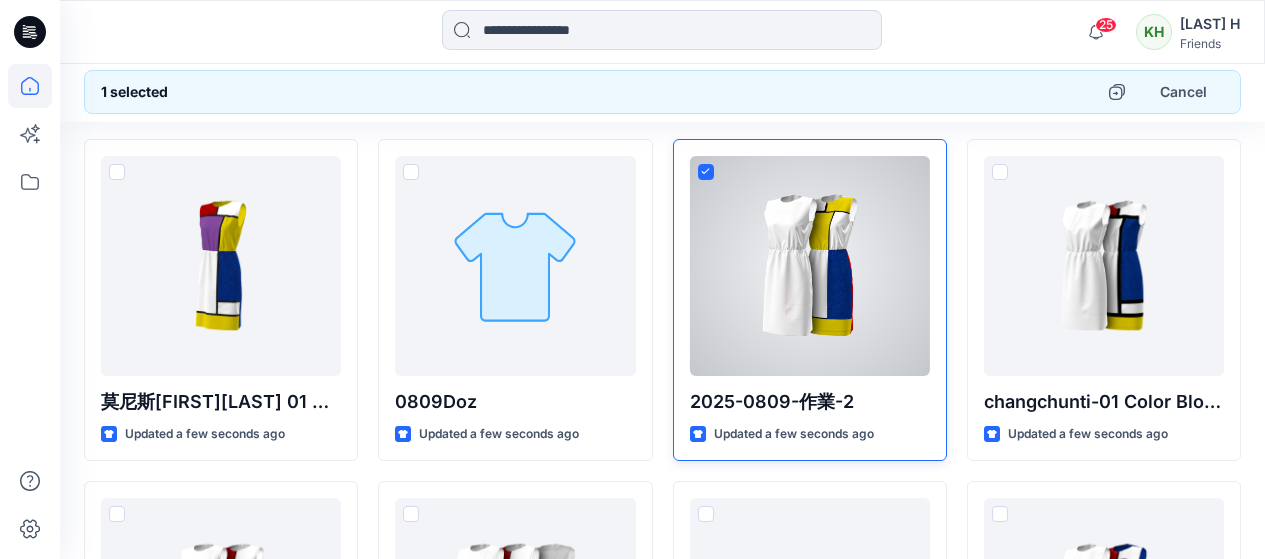 scroll, scrollTop: 490, scrollLeft: 0, axis: vertical 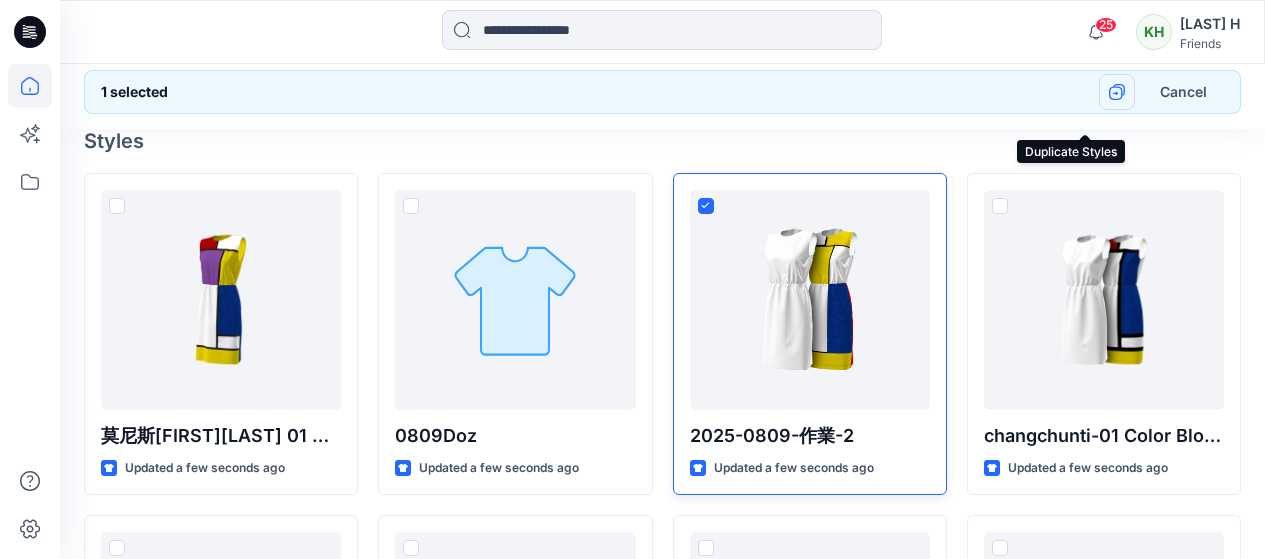 click 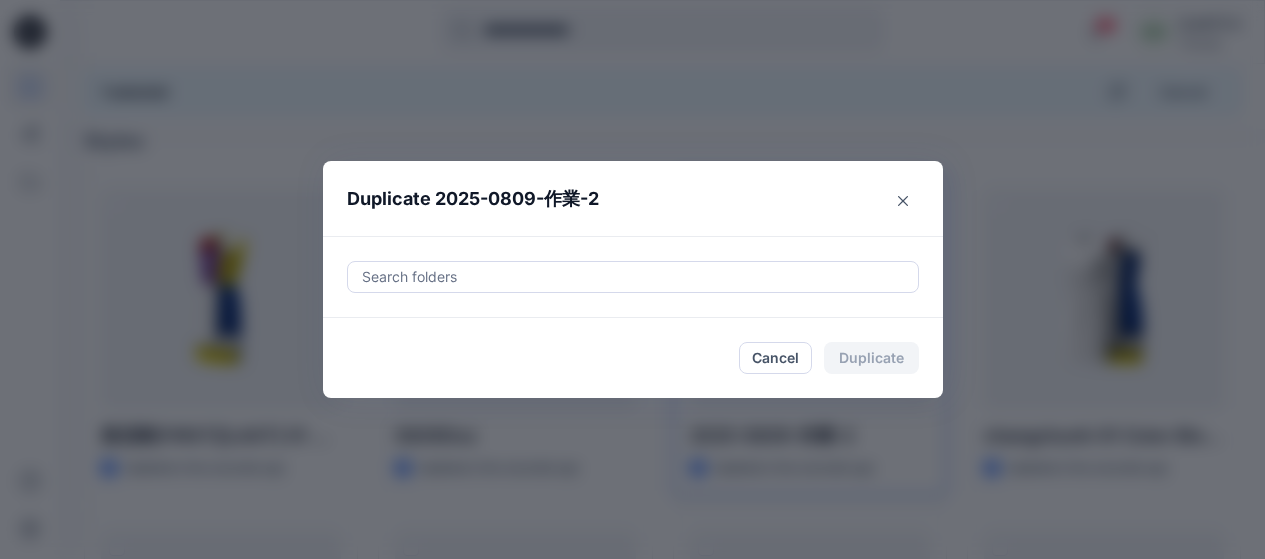 click at bounding box center (633, 277) 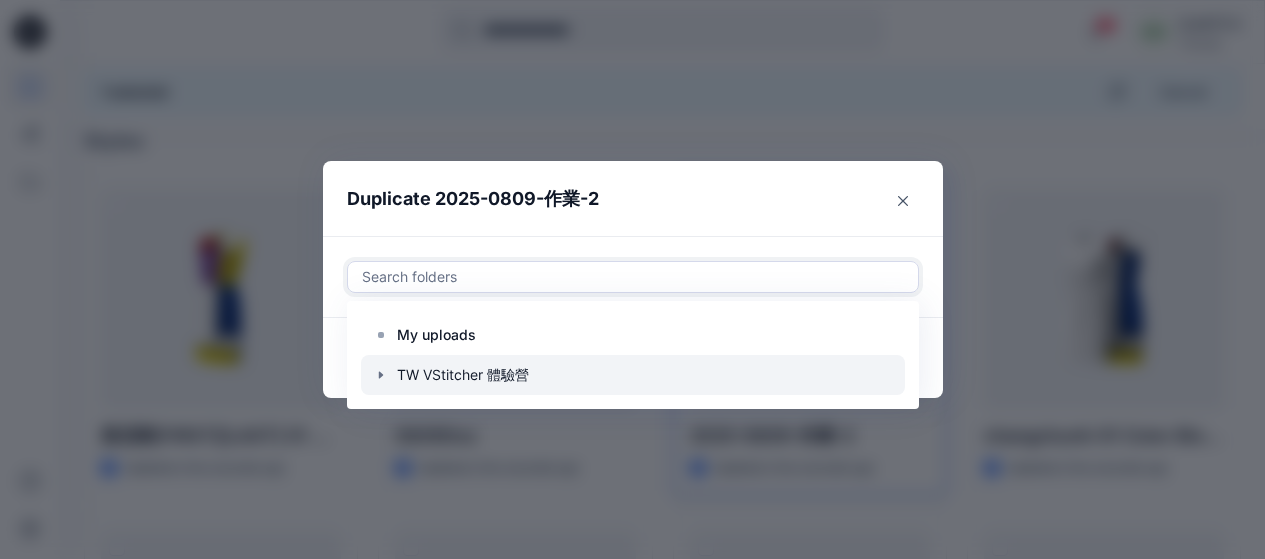 click at bounding box center [633, 375] 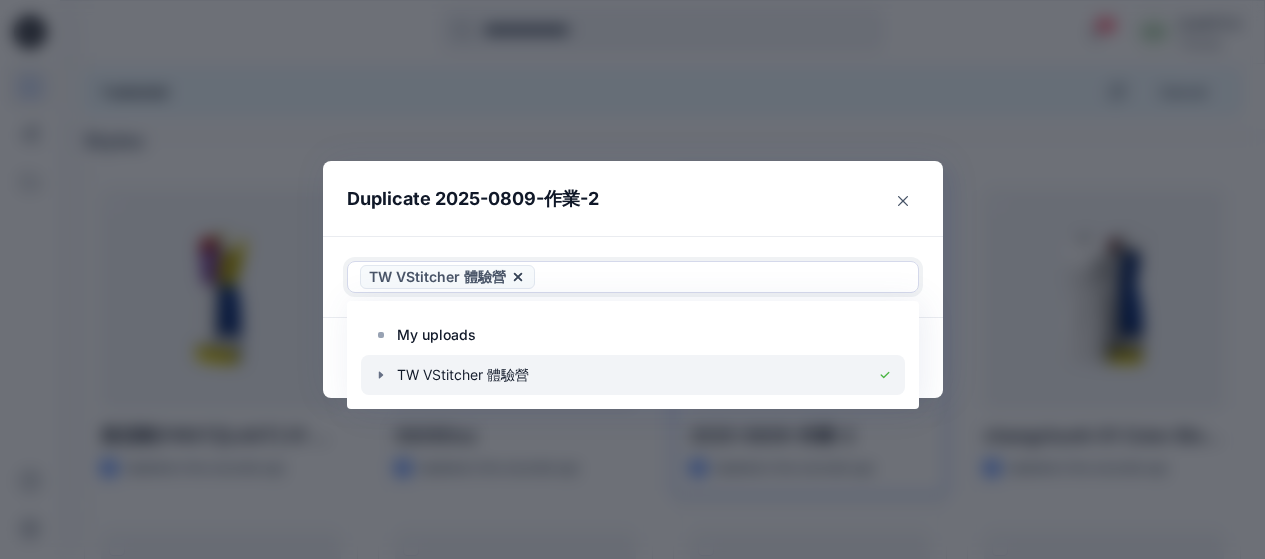 click 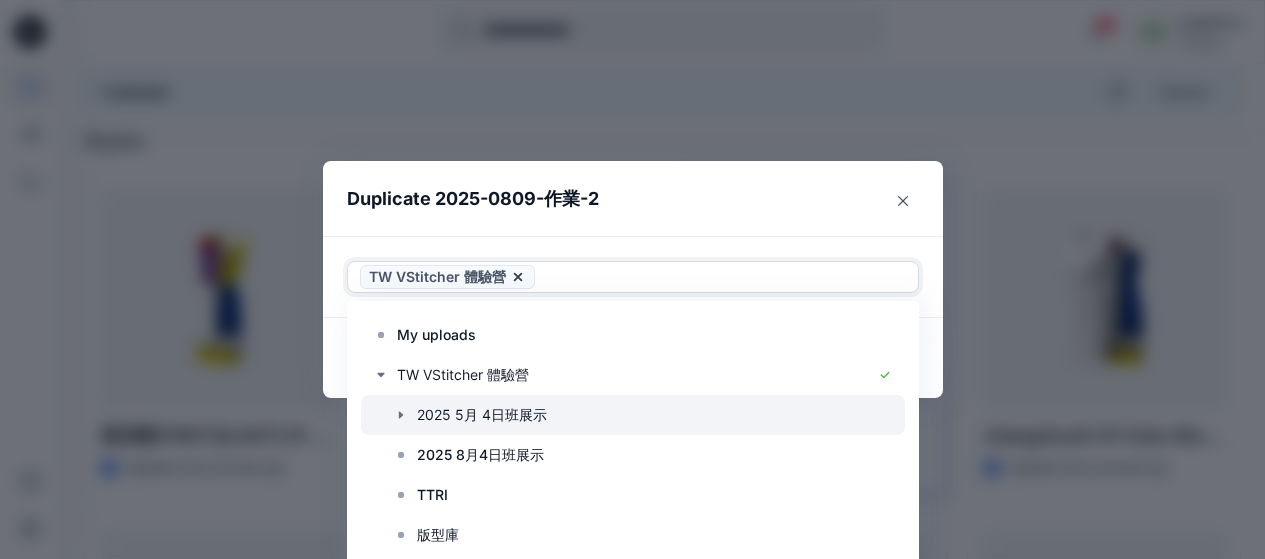scroll, scrollTop: 28, scrollLeft: 0, axis: vertical 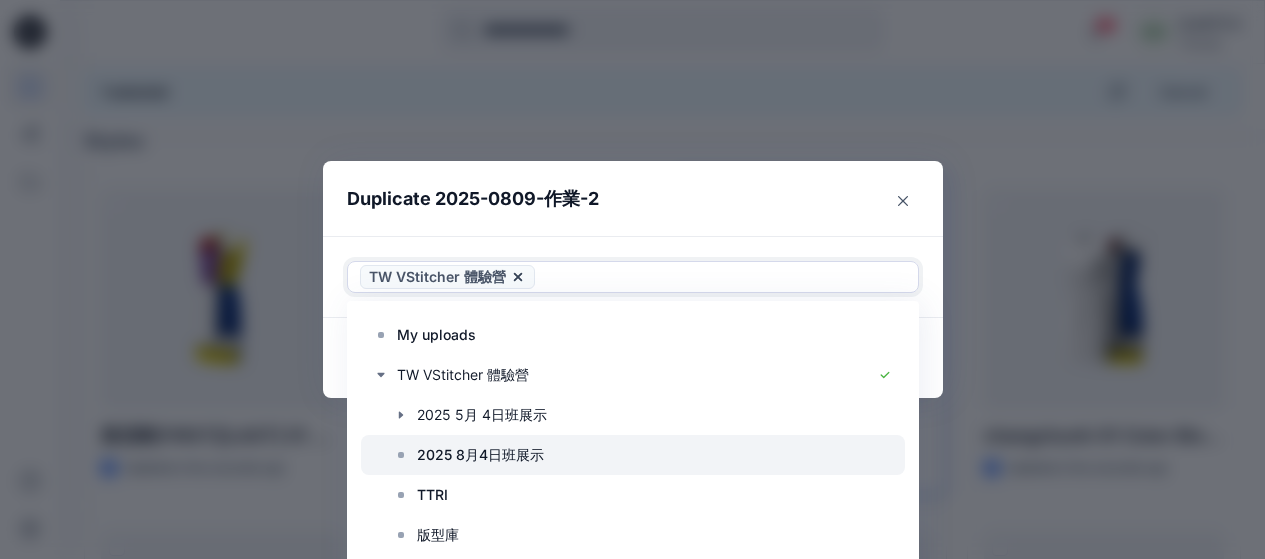 click on "2025 8月4日班展示" at bounding box center (480, 455) 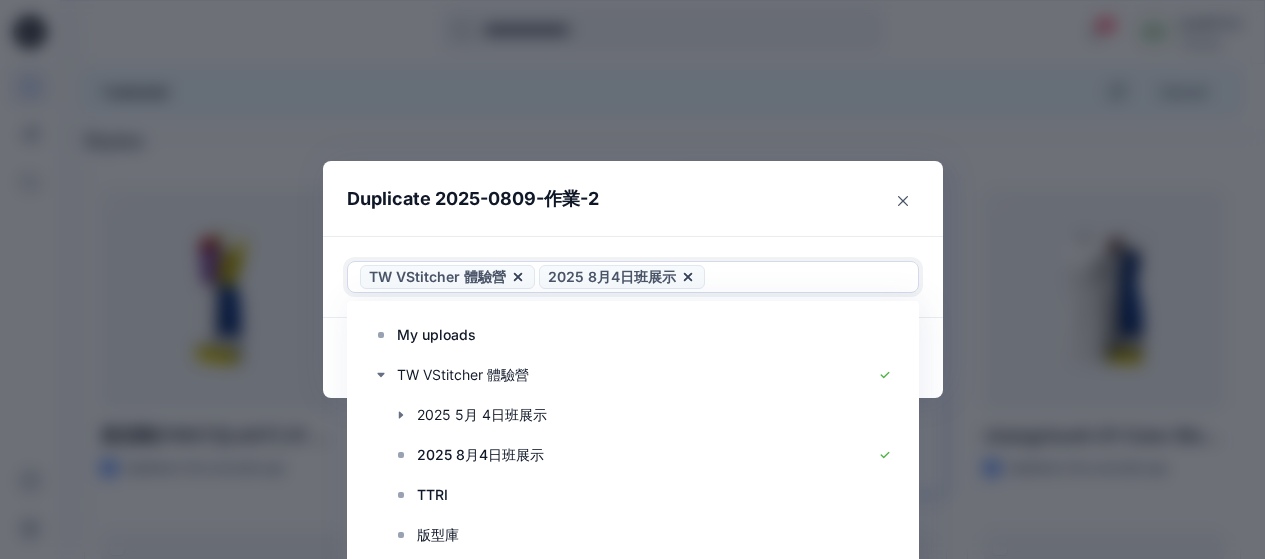 click 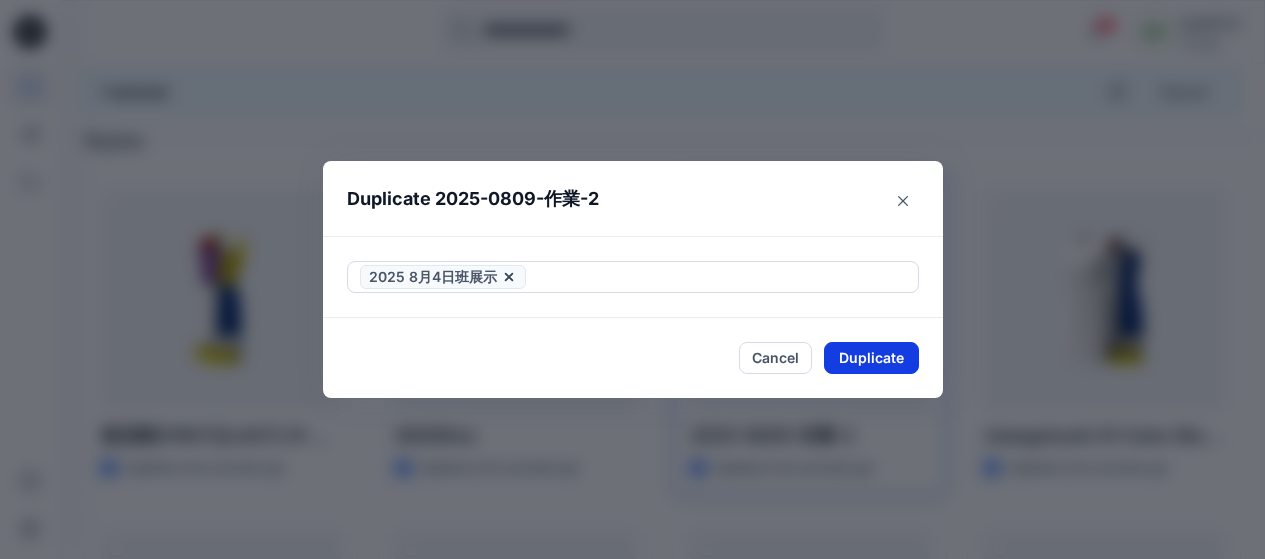 click on "Duplicate" at bounding box center [871, 358] 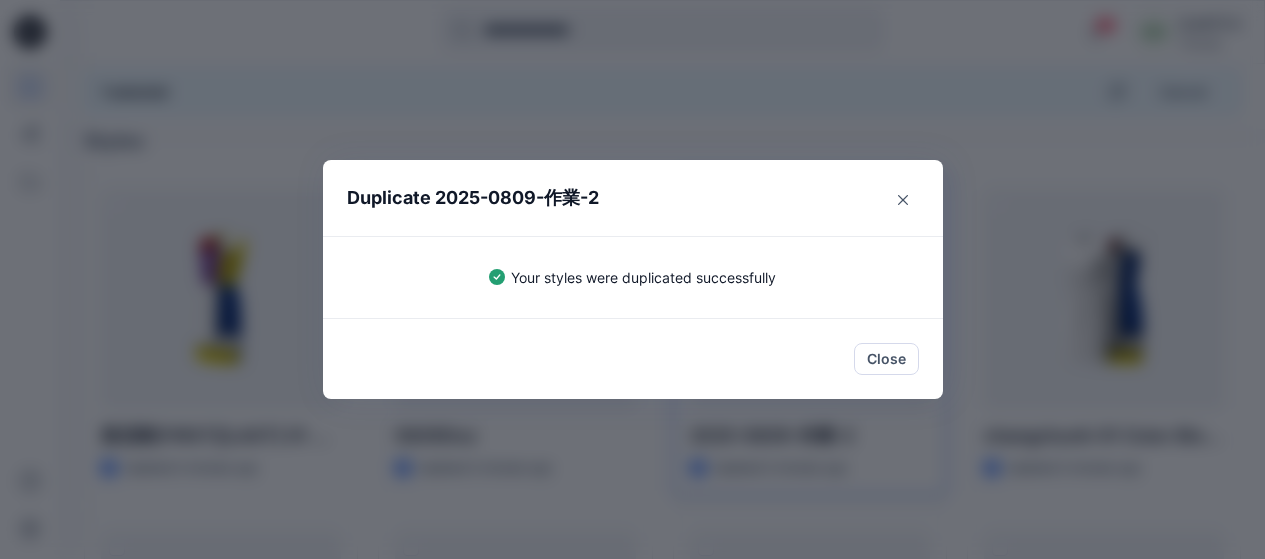 drag, startPoint x: 887, startPoint y: 376, endPoint x: 819, endPoint y: 309, distance: 95.462036 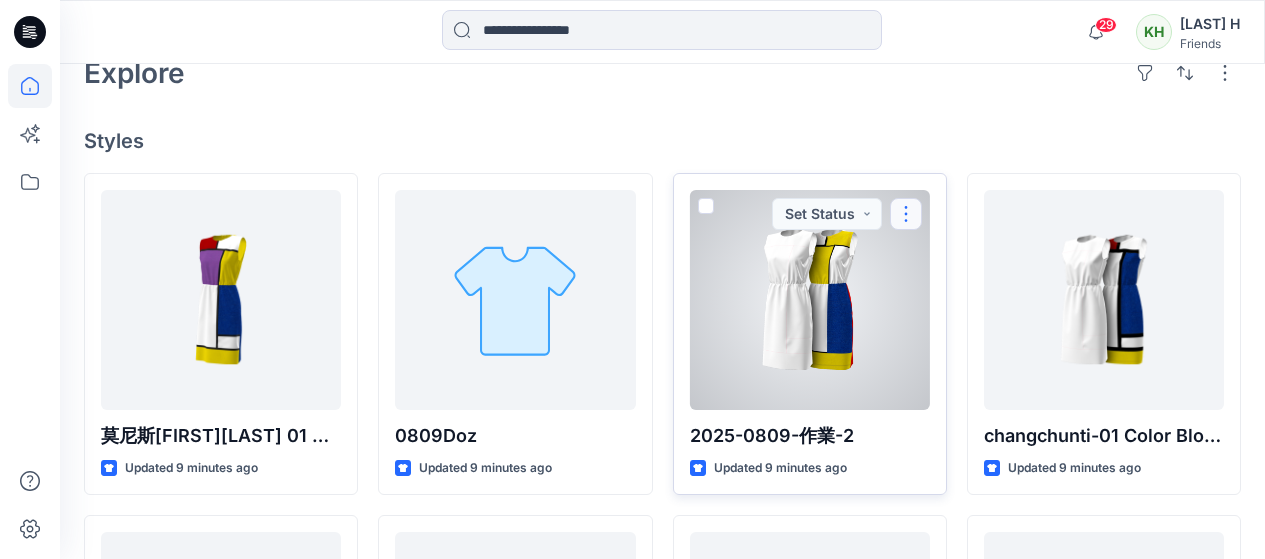 click at bounding box center (906, 214) 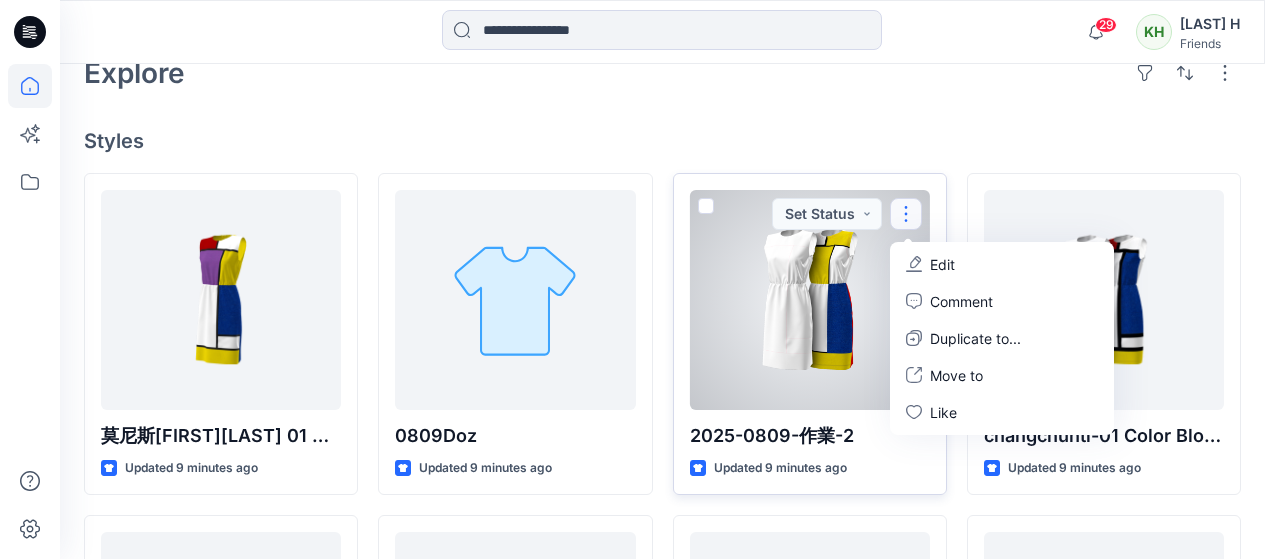 click on "Edit" at bounding box center [942, 264] 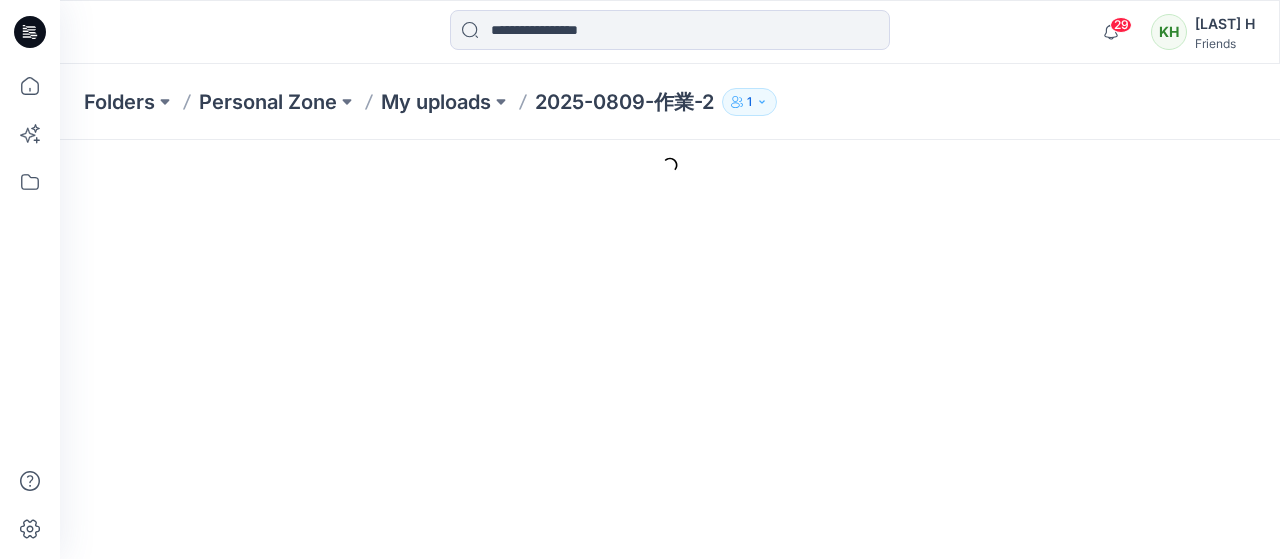 scroll, scrollTop: 0, scrollLeft: 0, axis: both 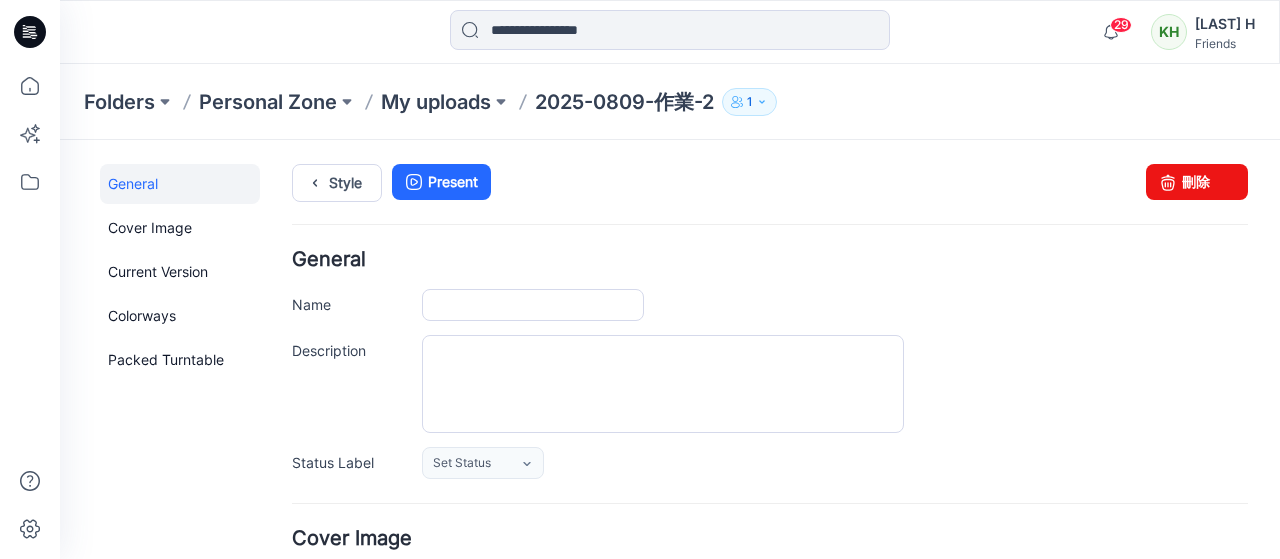 type on "**********" 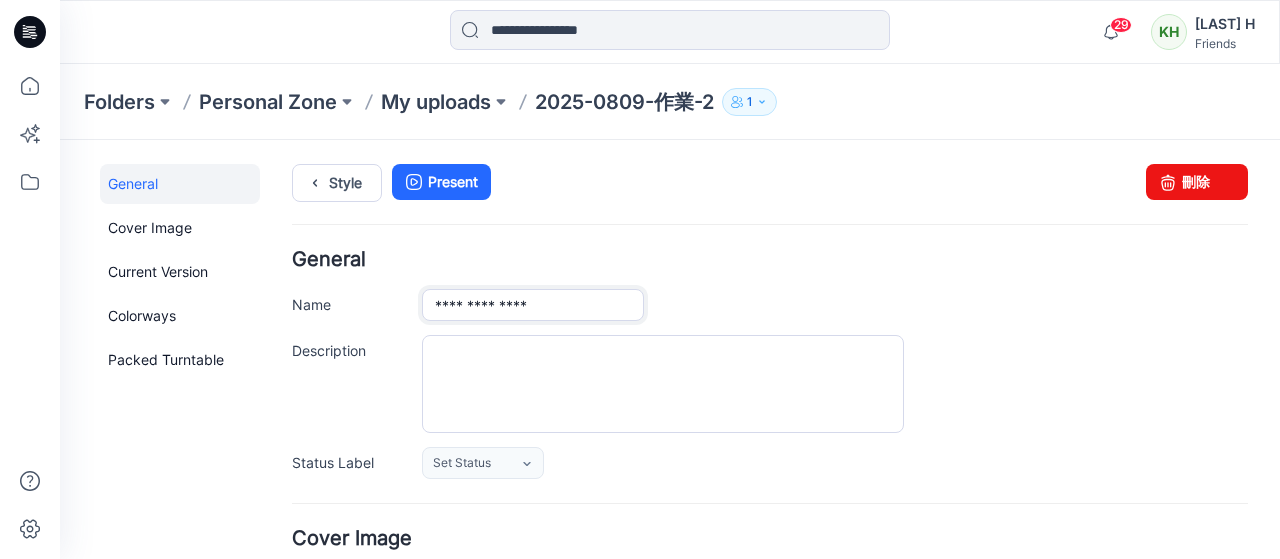 drag, startPoint x: 593, startPoint y: 306, endPoint x: 402, endPoint y: 304, distance: 191.01047 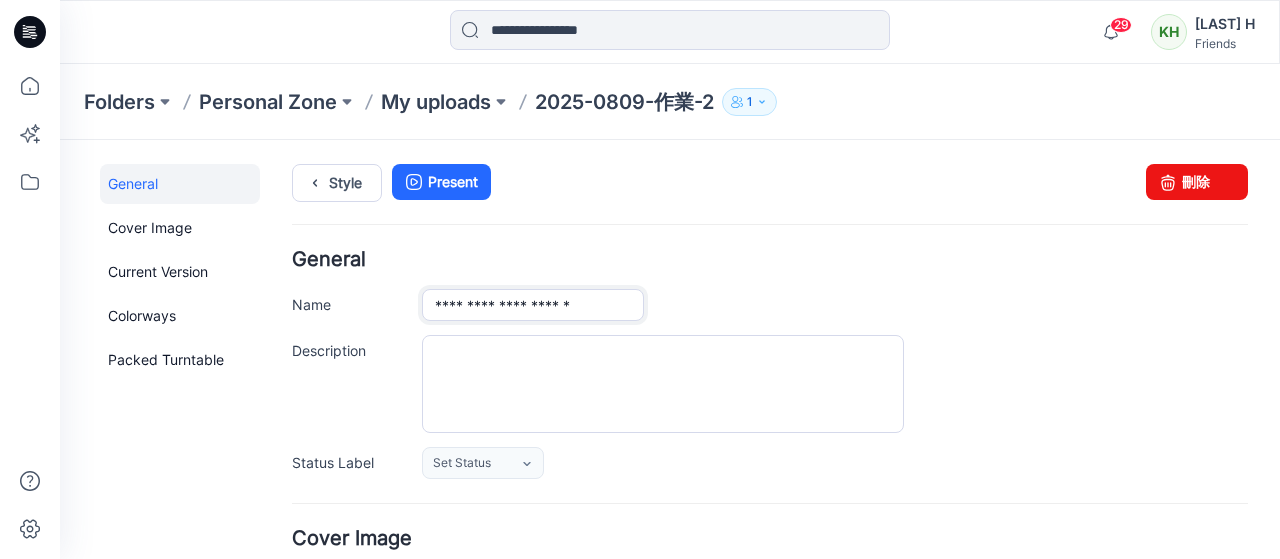 type on "**********" 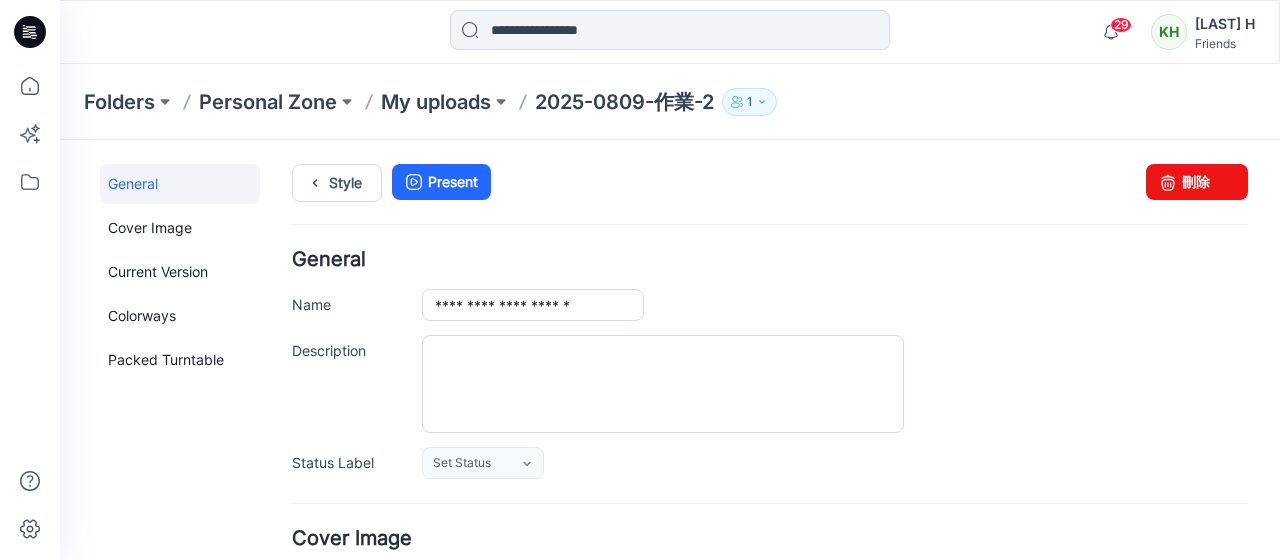 click on "**********" at bounding box center (835, 305) 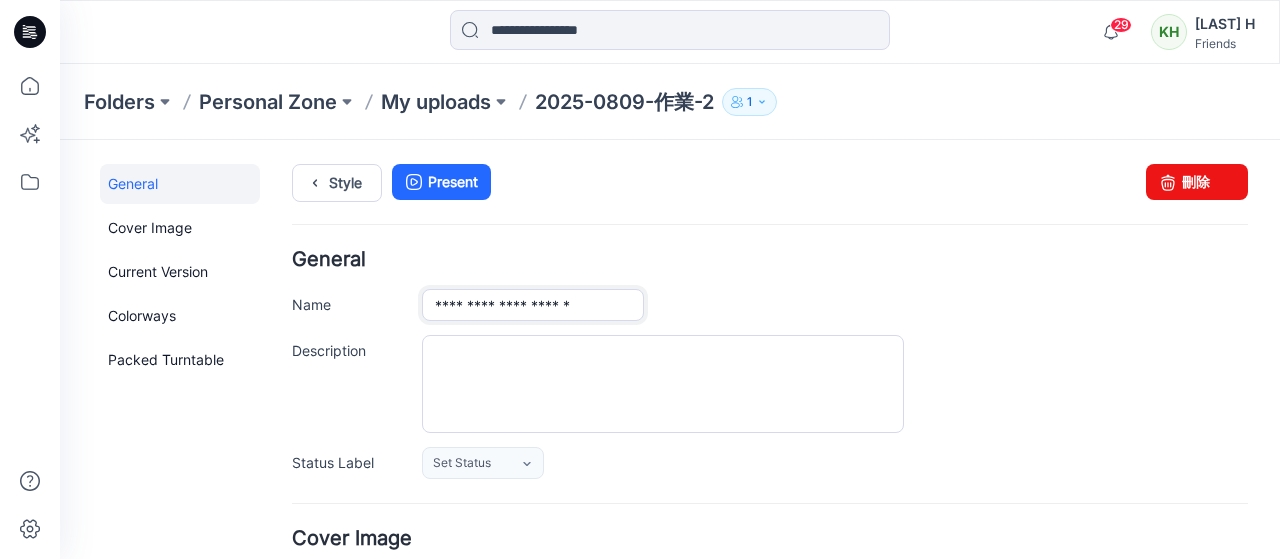 drag, startPoint x: 448, startPoint y: 315, endPoint x: 301, endPoint y: 320, distance: 147.085 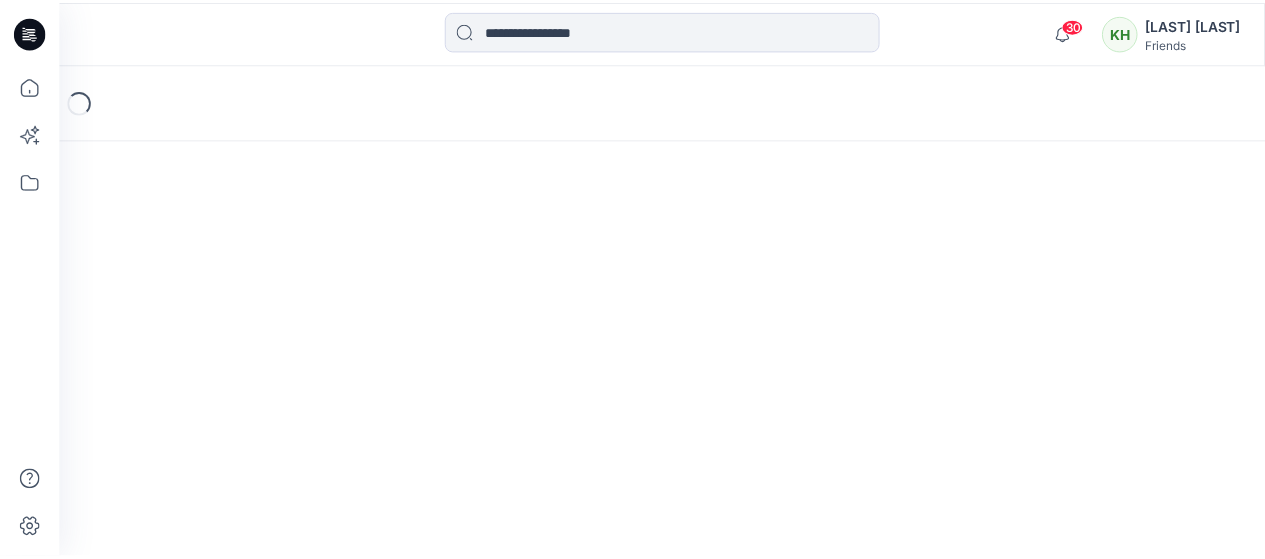 scroll, scrollTop: 0, scrollLeft: 0, axis: both 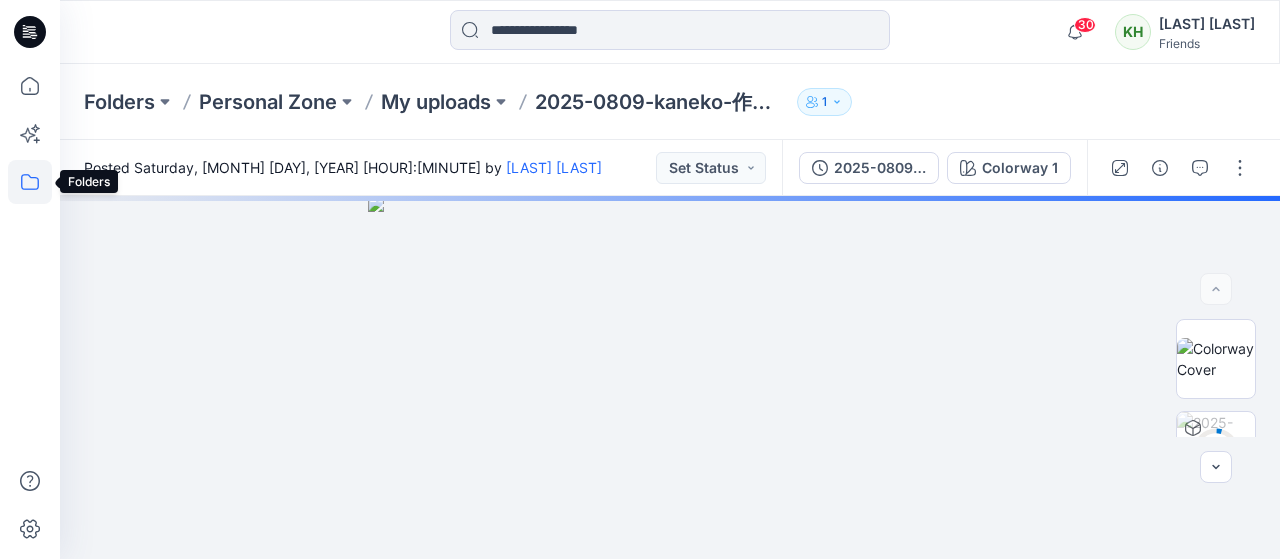 click 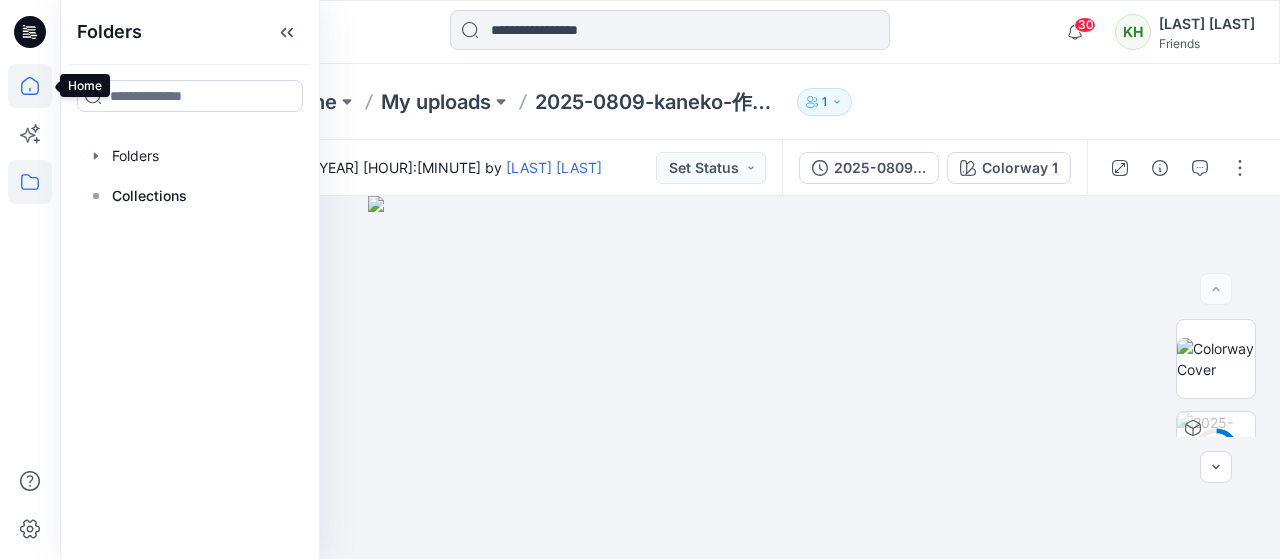 click 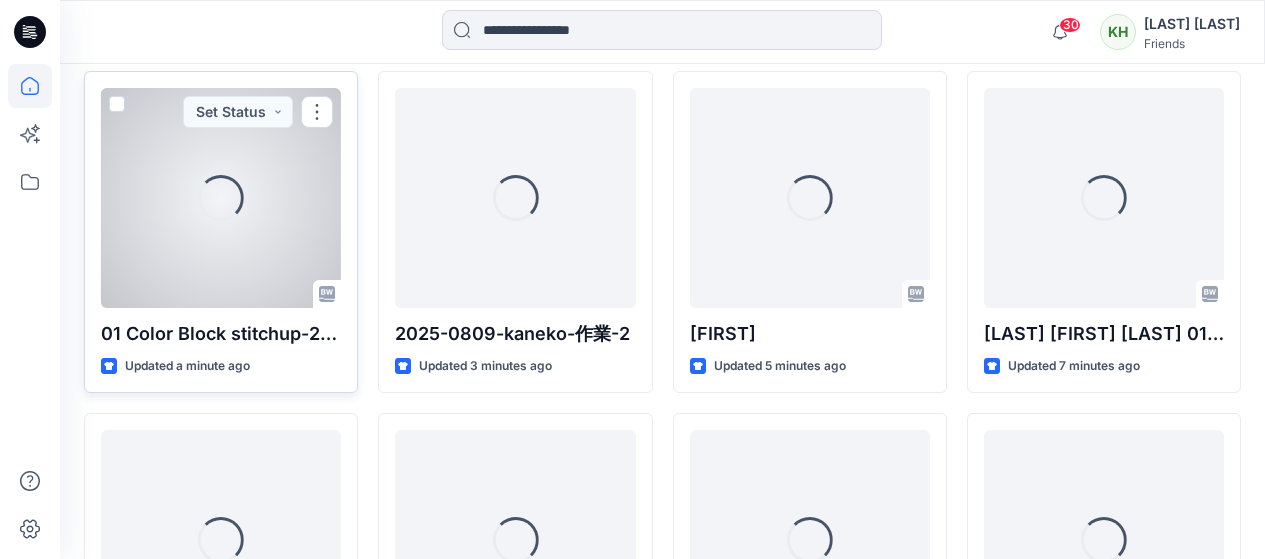 scroll, scrollTop: 600, scrollLeft: 0, axis: vertical 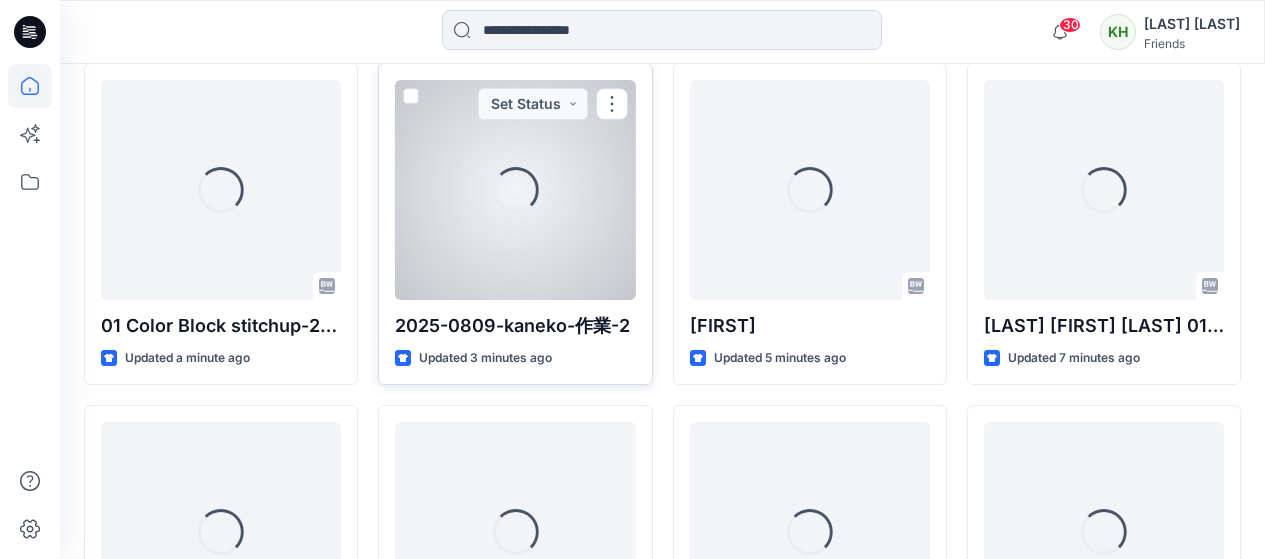 click at bounding box center [411, 96] 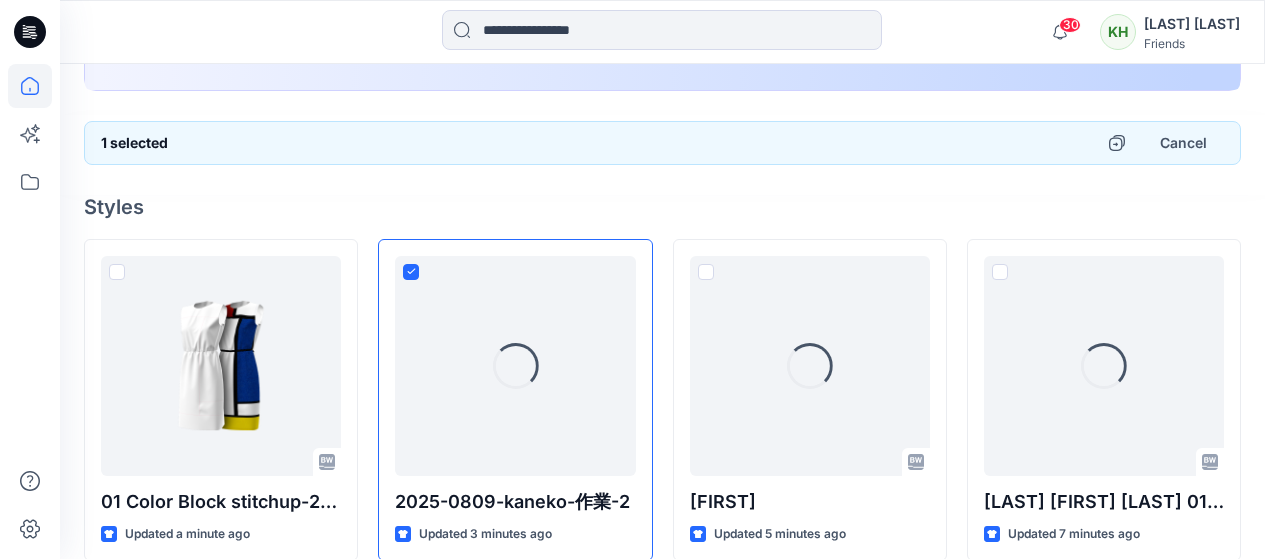 scroll, scrollTop: 390, scrollLeft: 0, axis: vertical 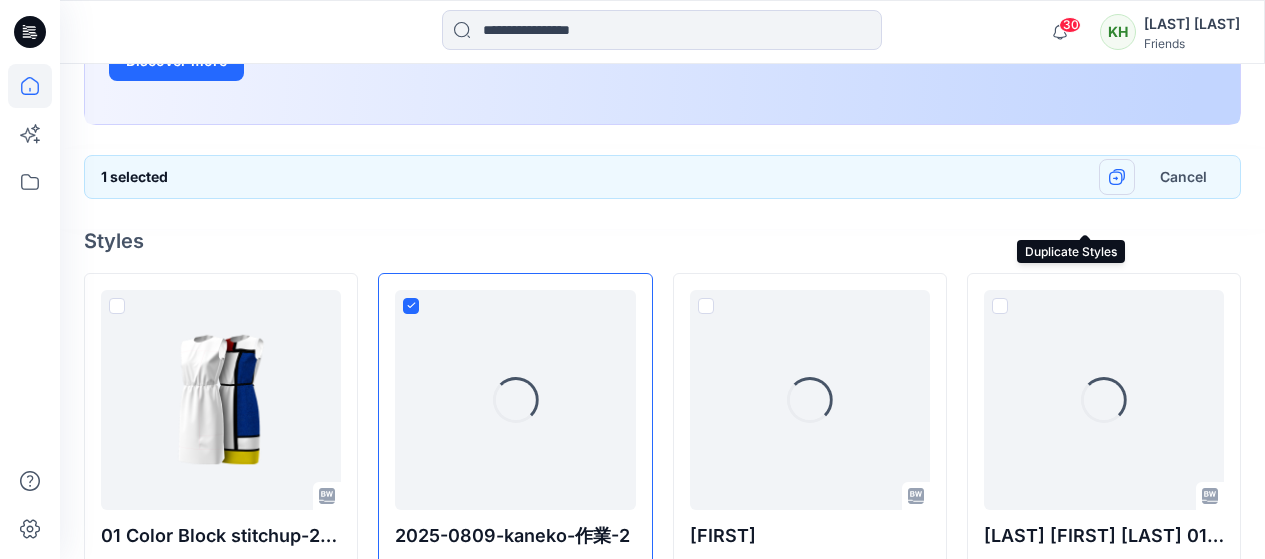 click 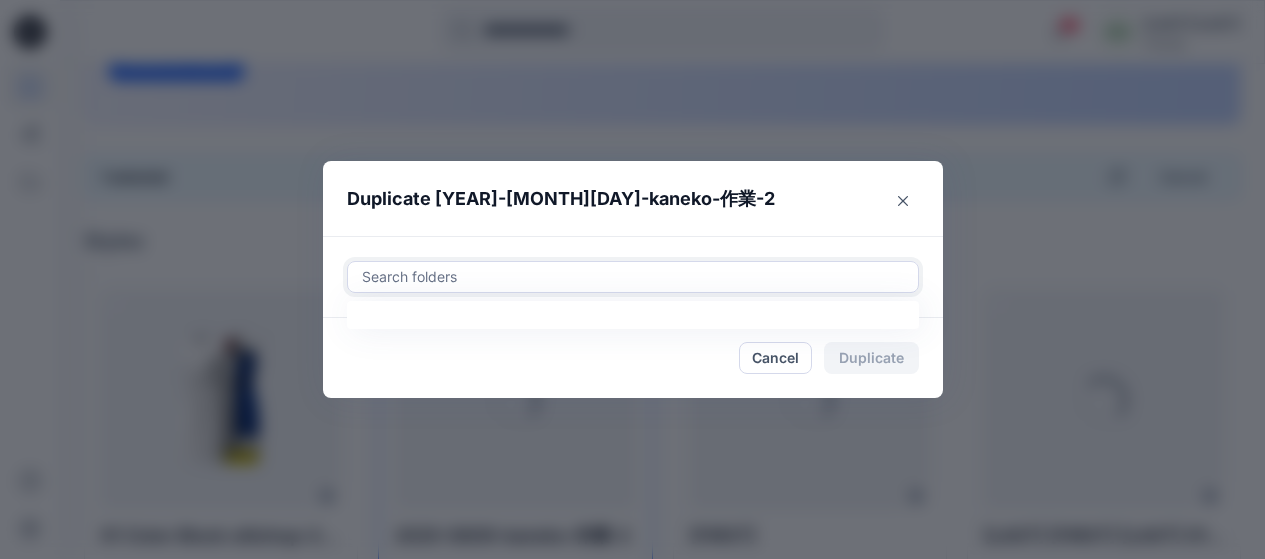 click at bounding box center [633, 277] 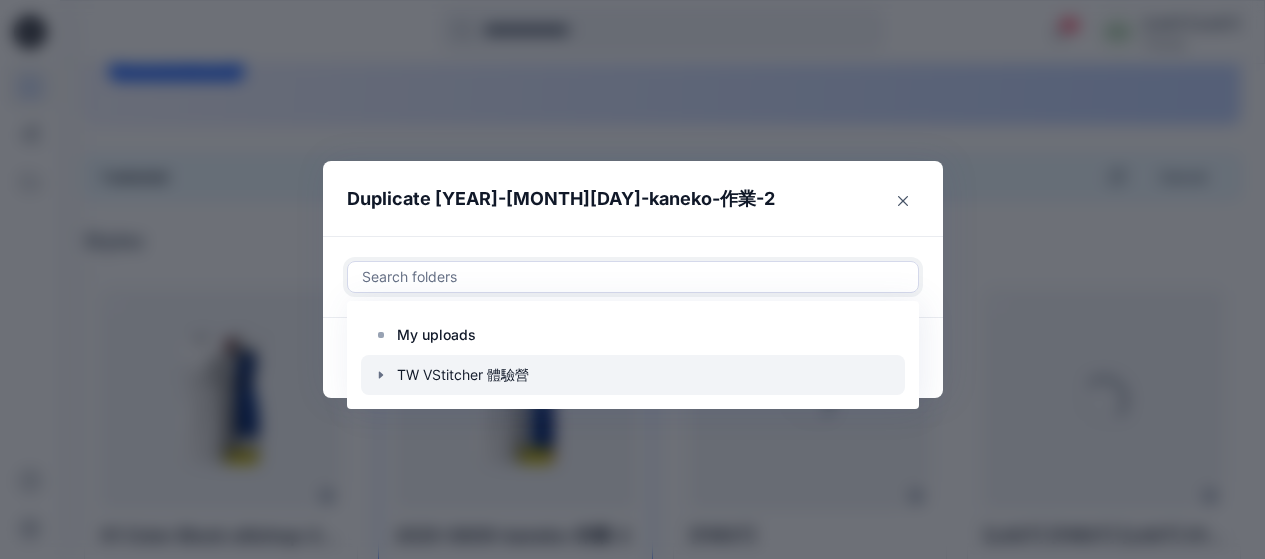 click at bounding box center [633, 375] 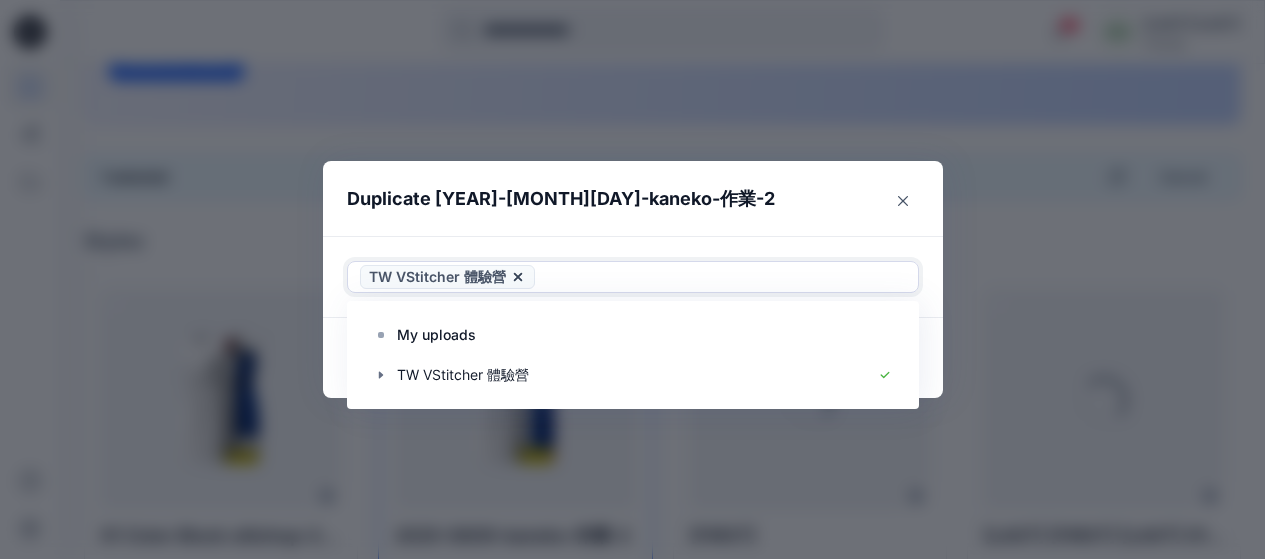 click on "TW VStitcher 體驗營" at bounding box center (447, 277) 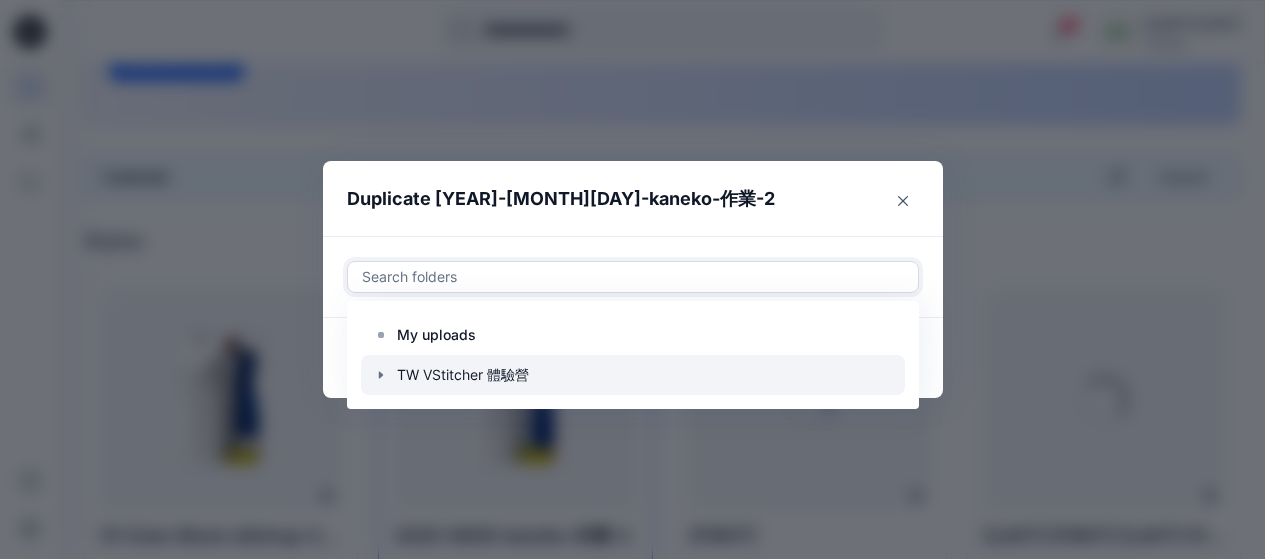 click 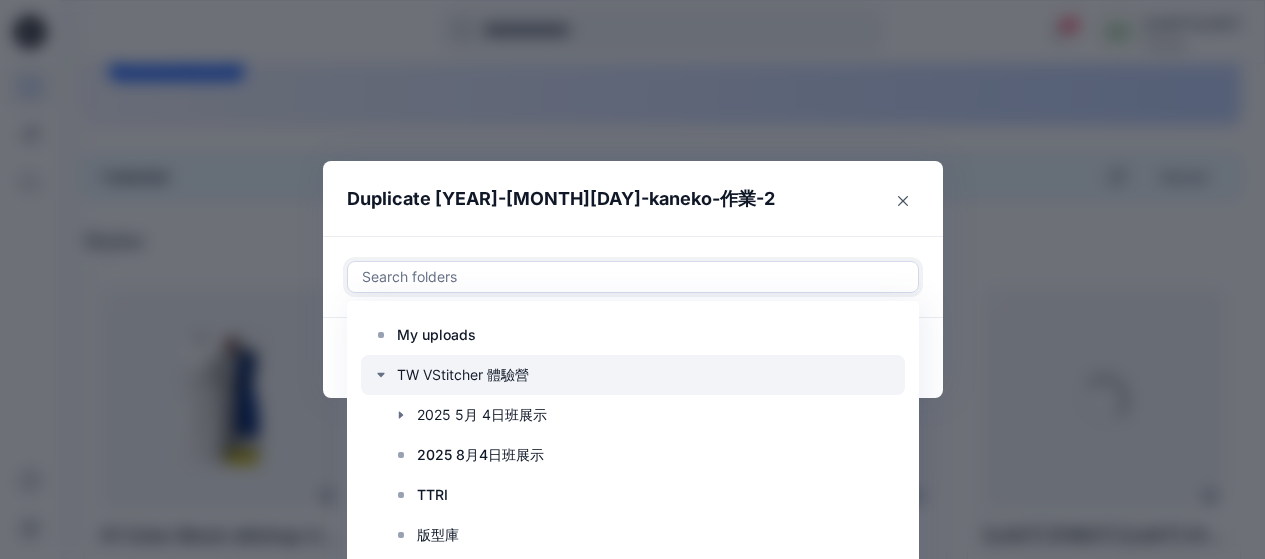 scroll, scrollTop: 28, scrollLeft: 0, axis: vertical 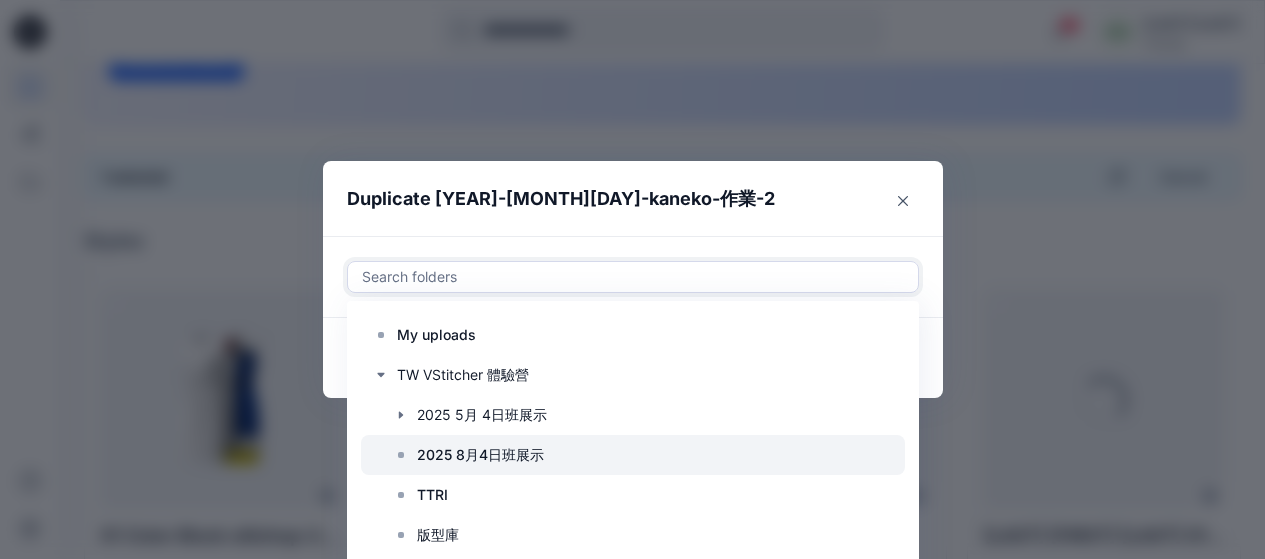 click on "2025 8月4日班展示" at bounding box center [480, 455] 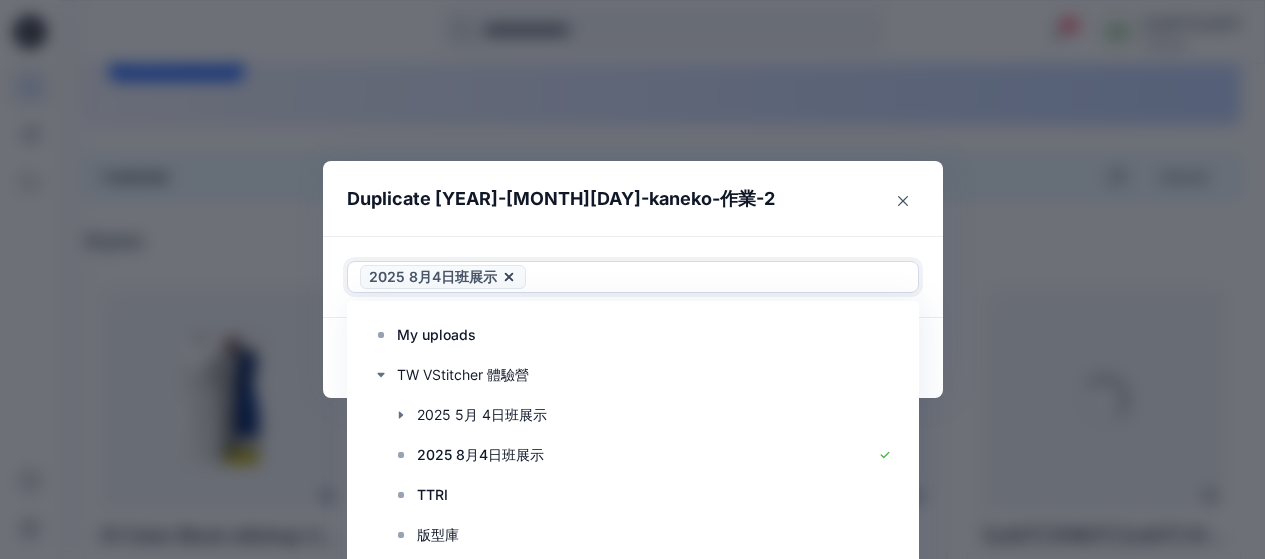 click on "option TW VStitcher 體驗營, deselected. Use Up and Down to choose options, press Enter to select the currently focused option, press Escape to exit the menu, press Tab to select the option and exit the menu. 2025 8月4日班展示 My uploads TW VStitcher 體驗營 2025 5月 4日班展示 2025 8月4日班展示 TTRI 版型庫 素材" at bounding box center (633, 277) 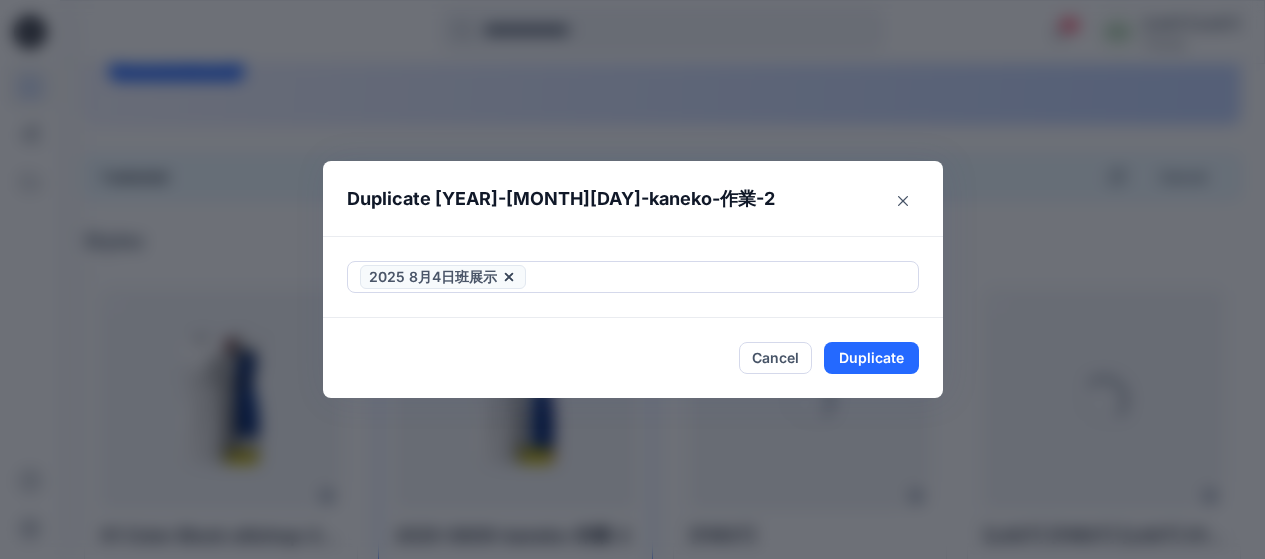 drag, startPoint x: 901, startPoint y: 379, endPoint x: 891, endPoint y: 353, distance: 27.856777 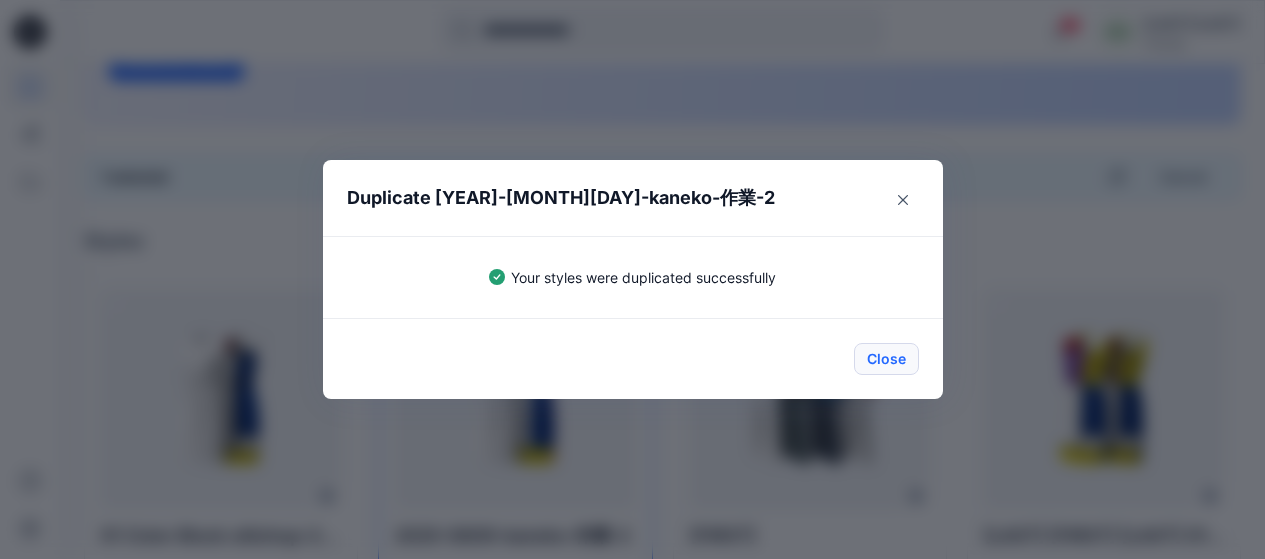 click on "Close" at bounding box center [886, 359] 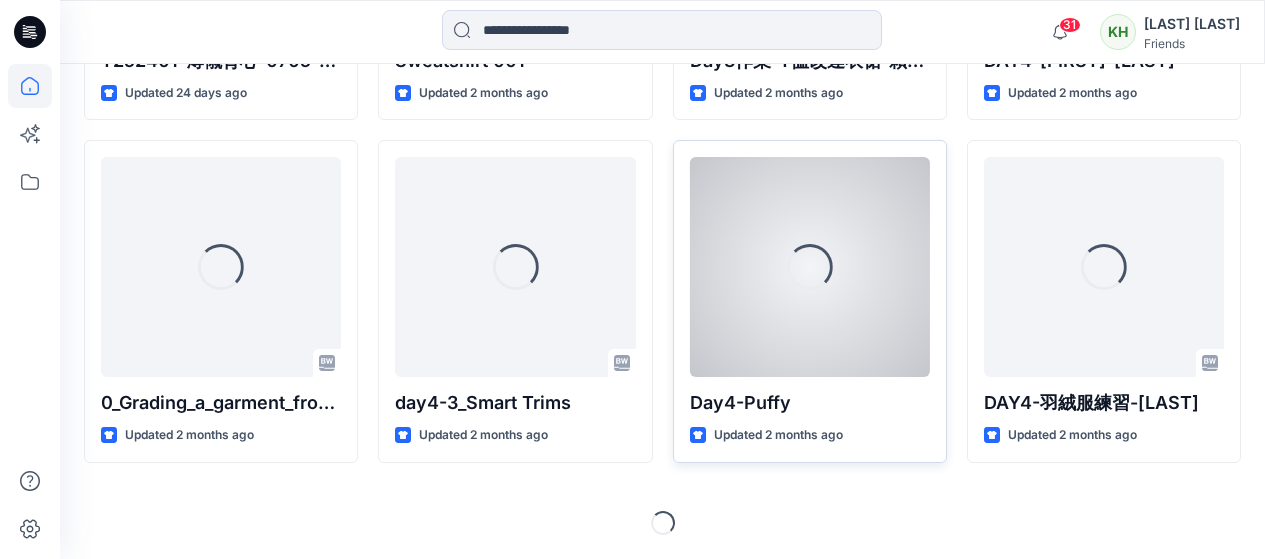 scroll, scrollTop: 5777, scrollLeft: 0, axis: vertical 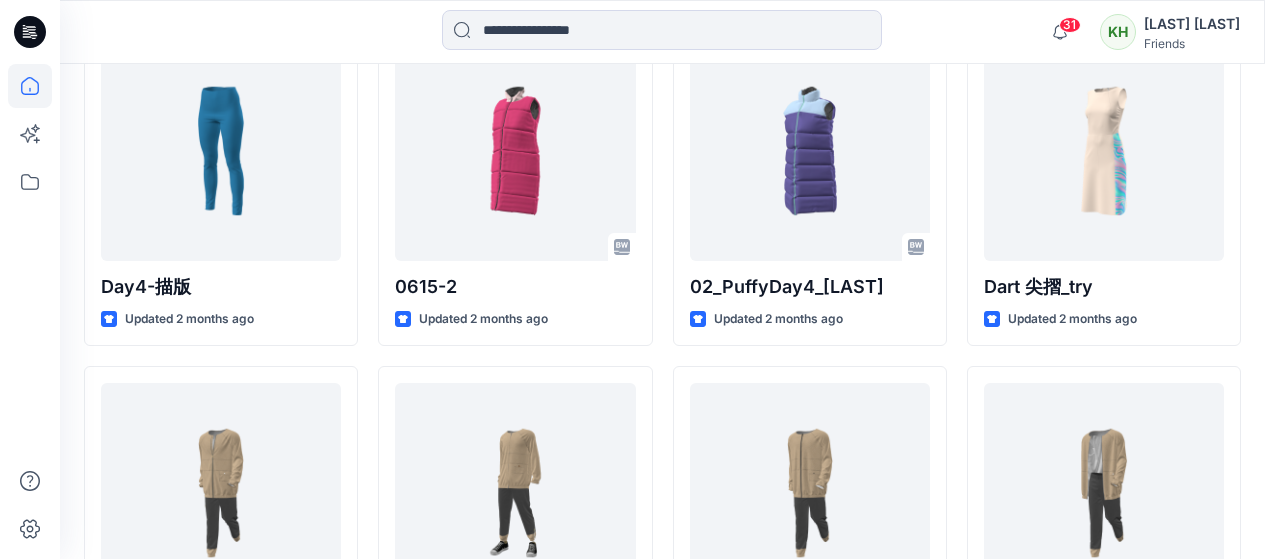 click at bounding box center (810, -192) 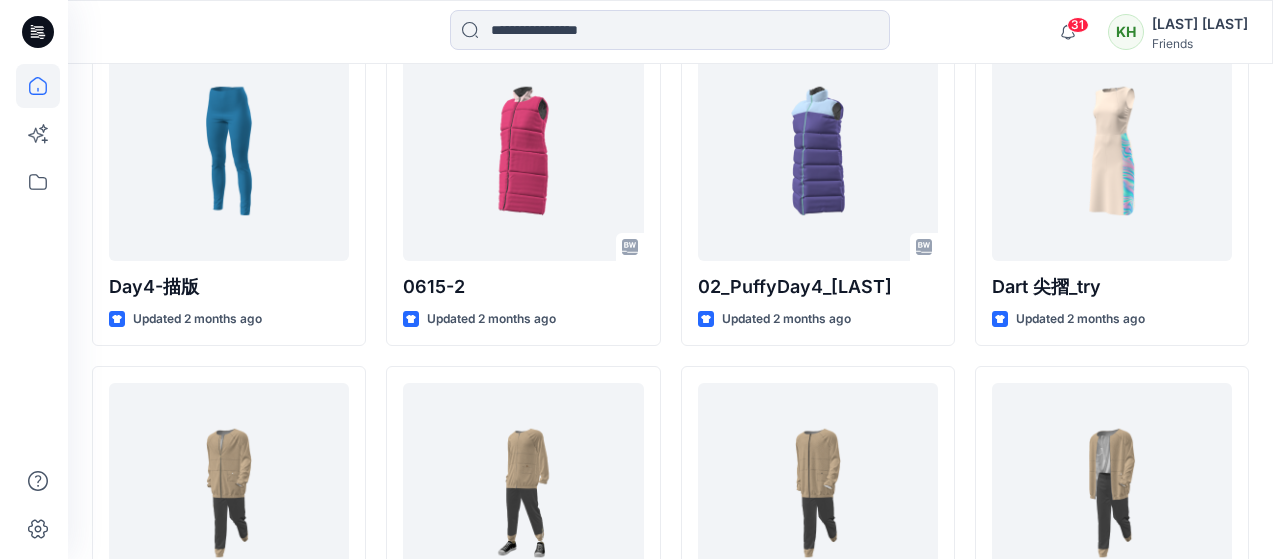 scroll, scrollTop: 0, scrollLeft: 0, axis: both 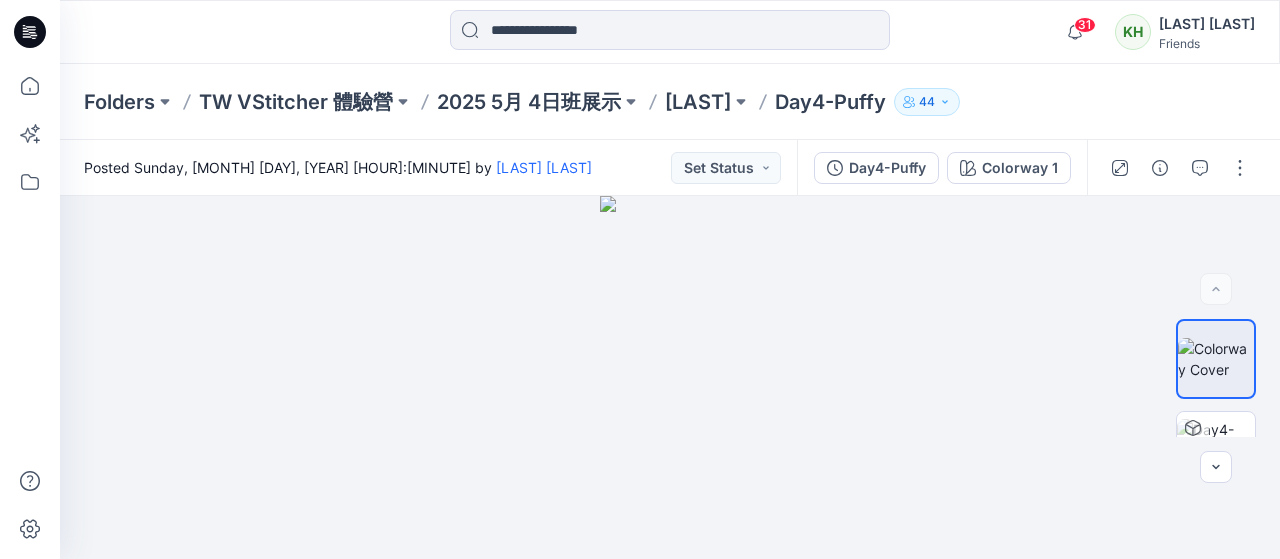 click 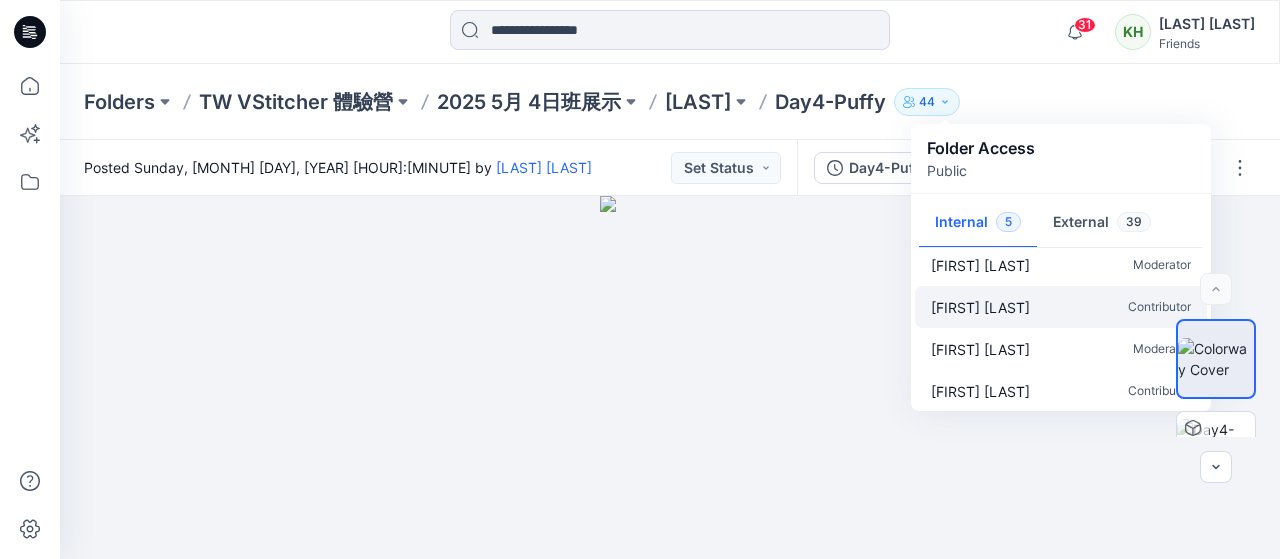 scroll, scrollTop: 0, scrollLeft: 0, axis: both 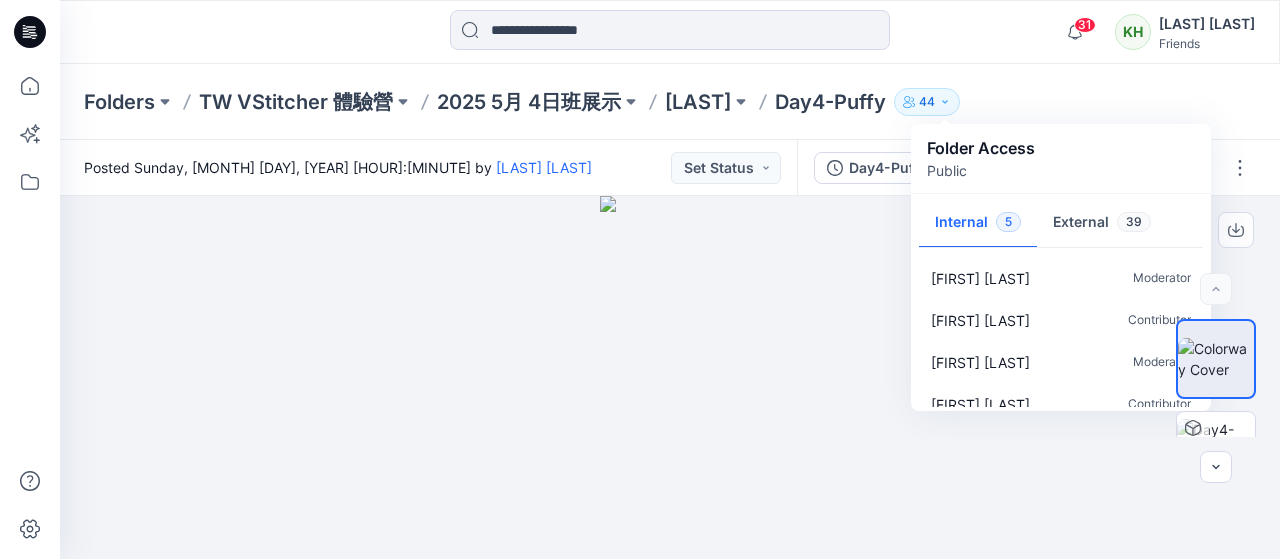 click at bounding box center (670, 377) 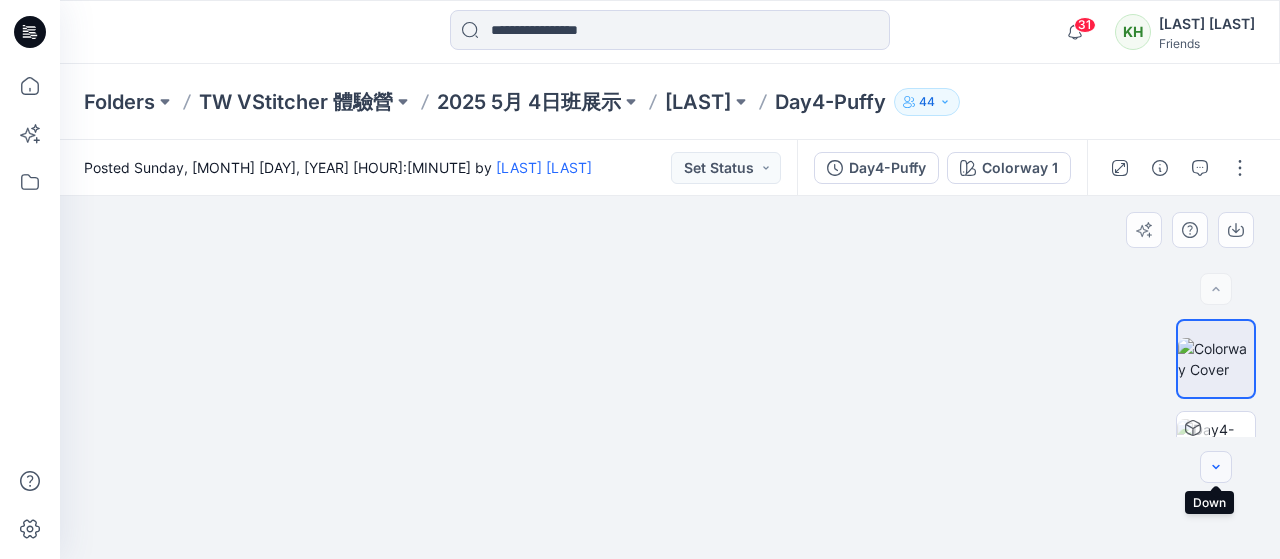 click at bounding box center [1216, 467] 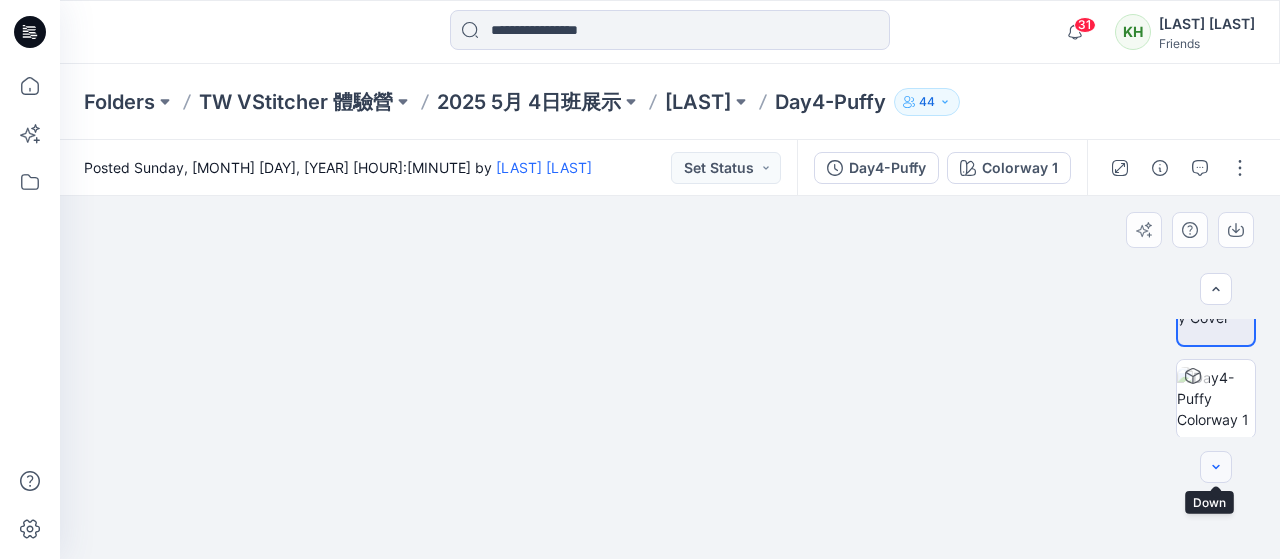 scroll, scrollTop: 54, scrollLeft: 0, axis: vertical 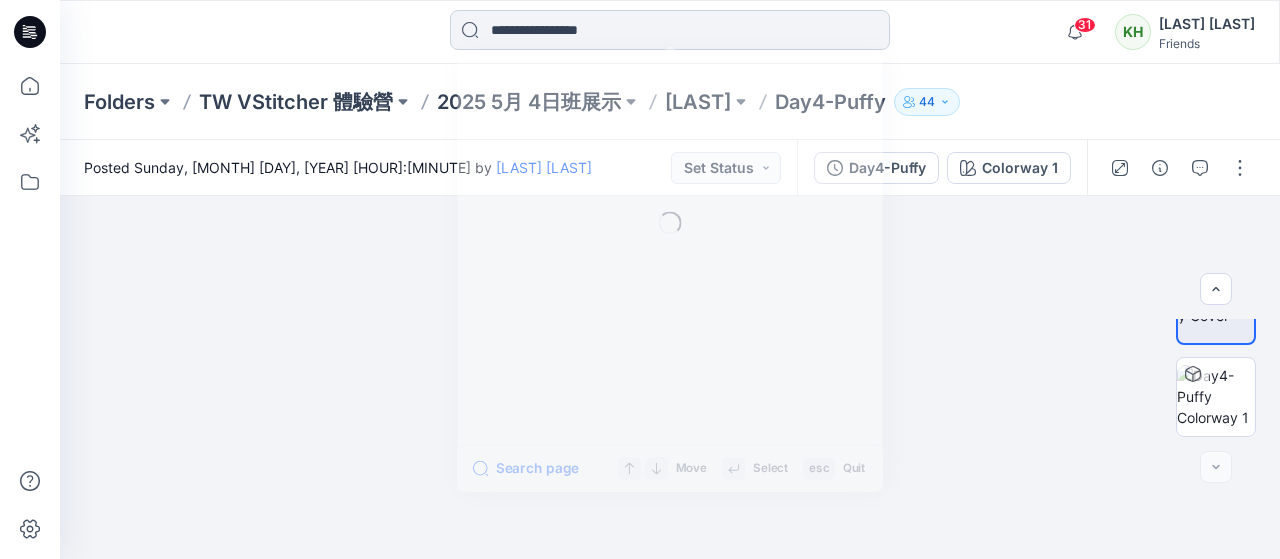 click at bounding box center (670, 30) 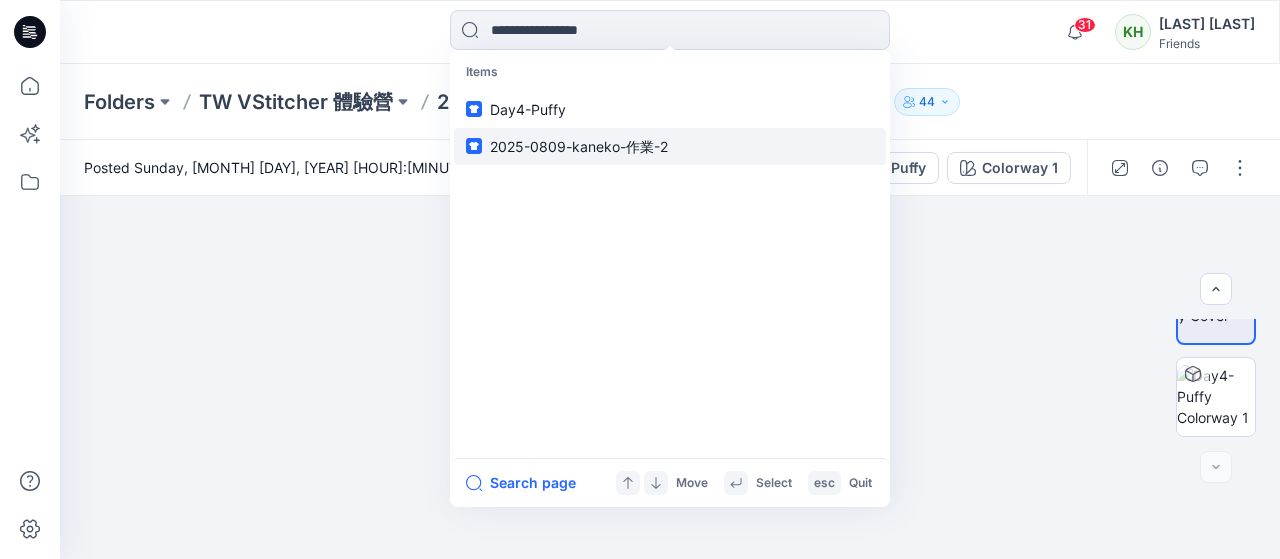 click on "2025-0809-kaneko-作業-2" at bounding box center (579, 146) 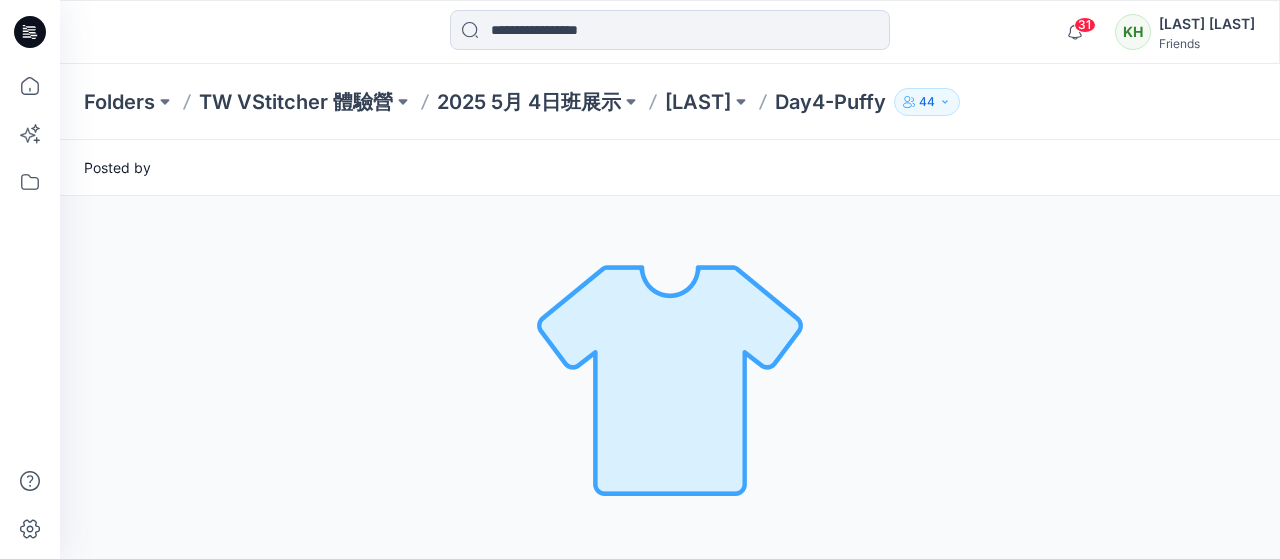 scroll, scrollTop: 0, scrollLeft: 0, axis: both 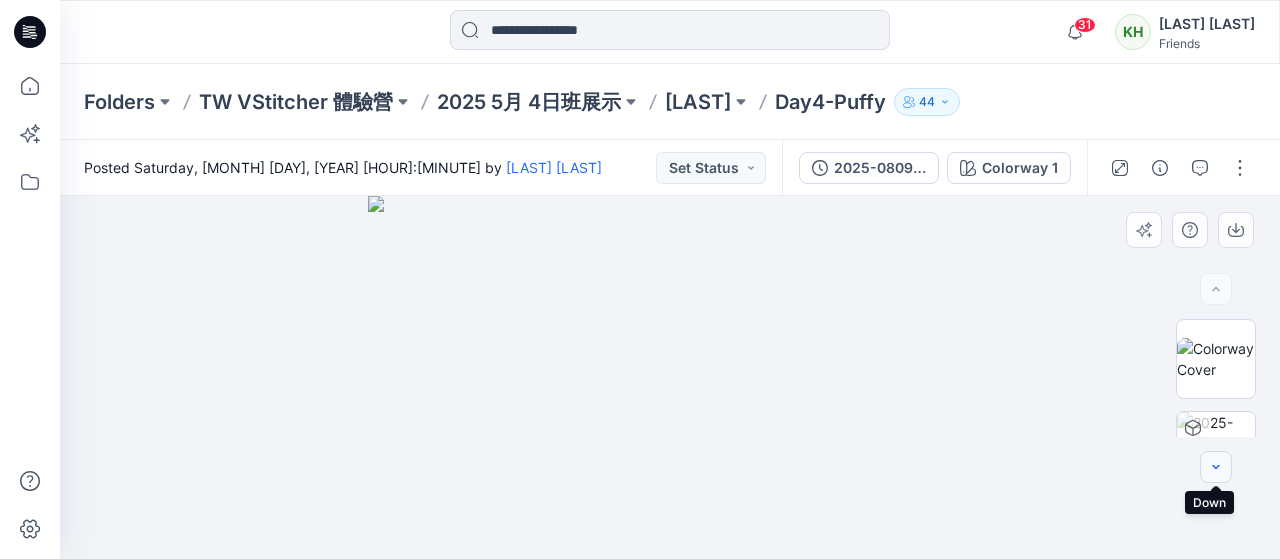 click 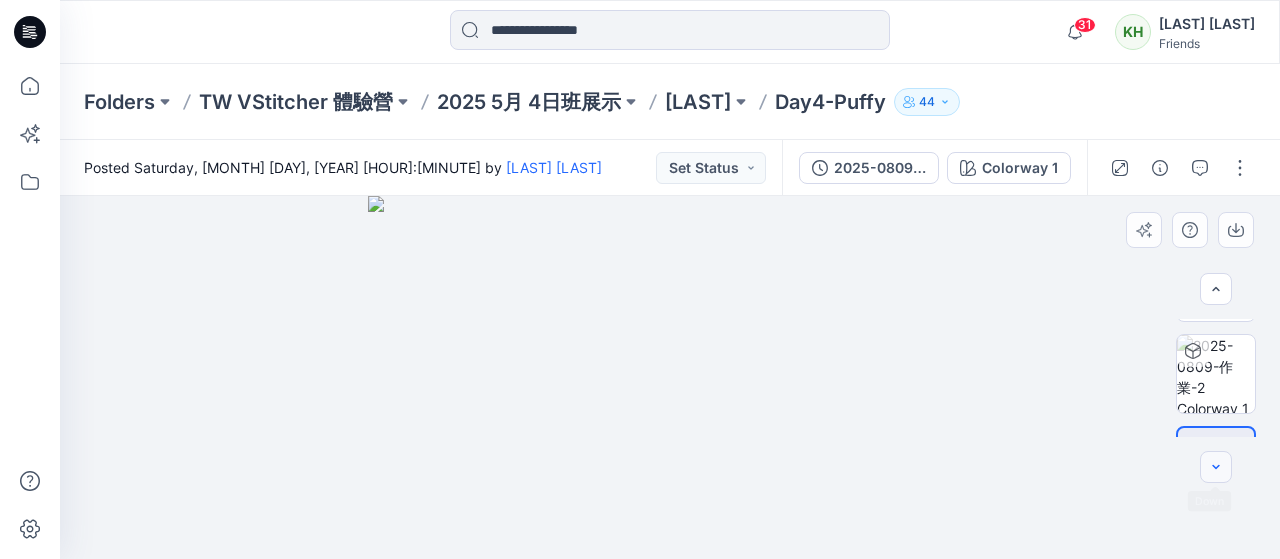 scroll, scrollTop: 78, scrollLeft: 0, axis: vertical 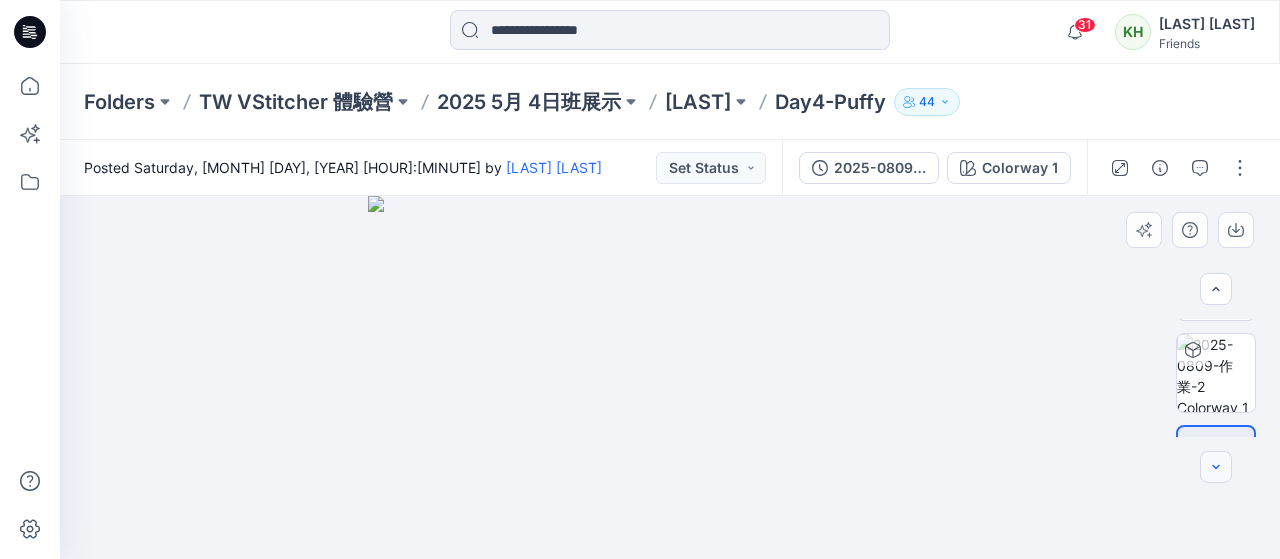 click 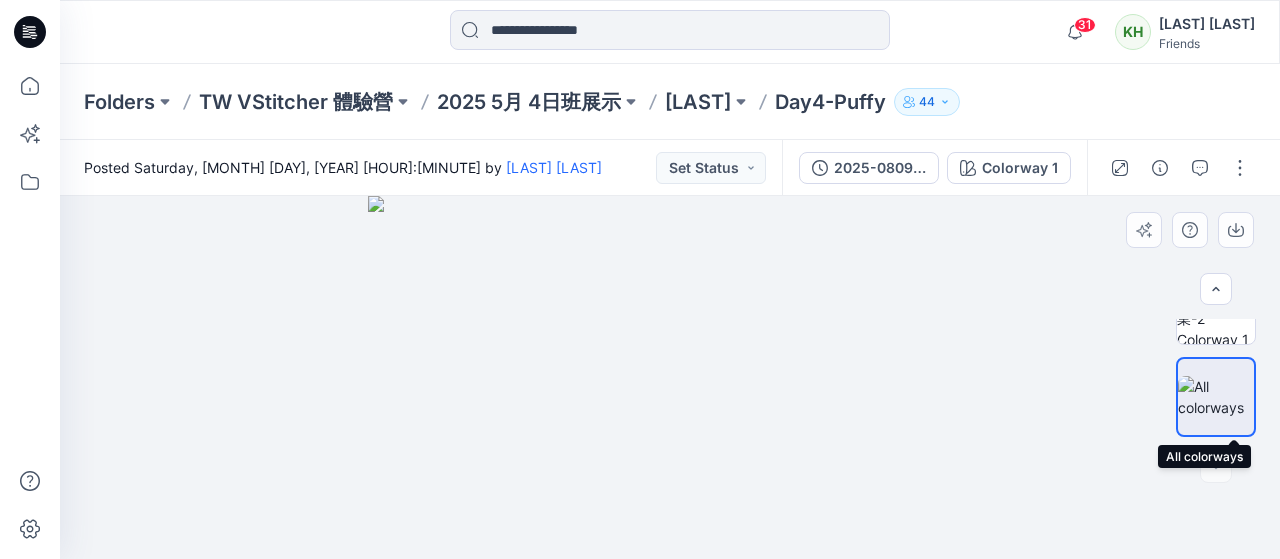 click at bounding box center (1216, 397) 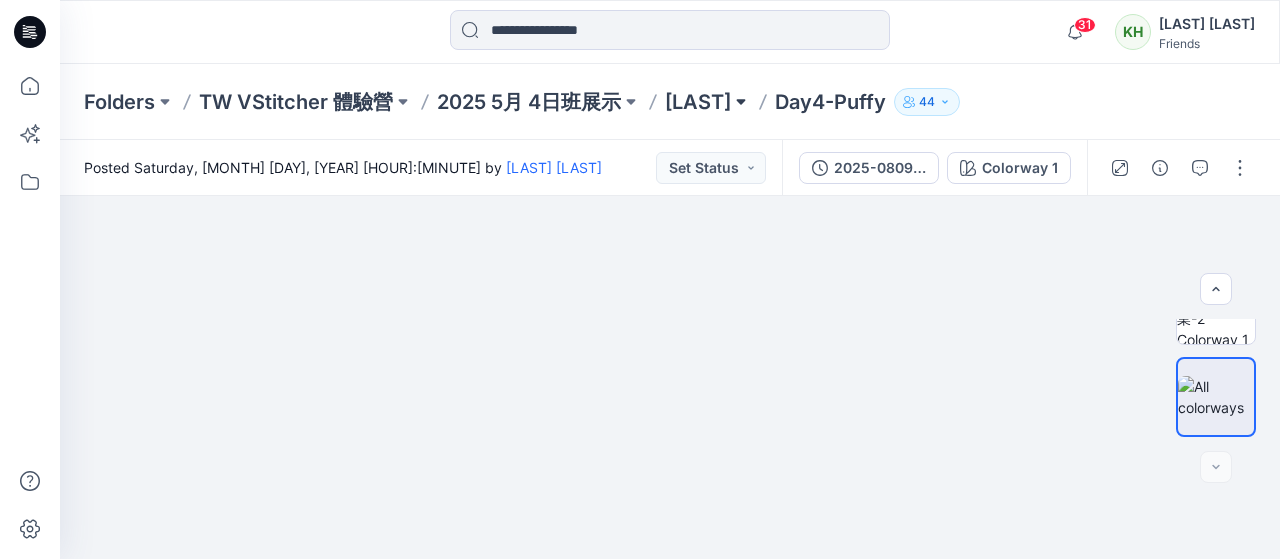 click at bounding box center (741, 102) 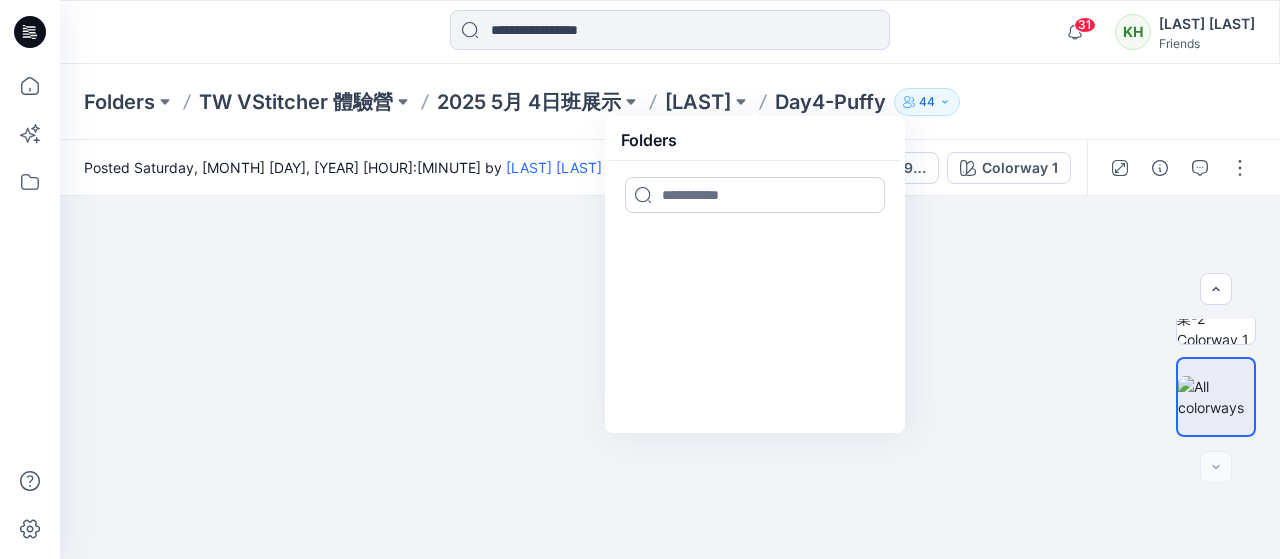 click at bounding box center [755, 195] 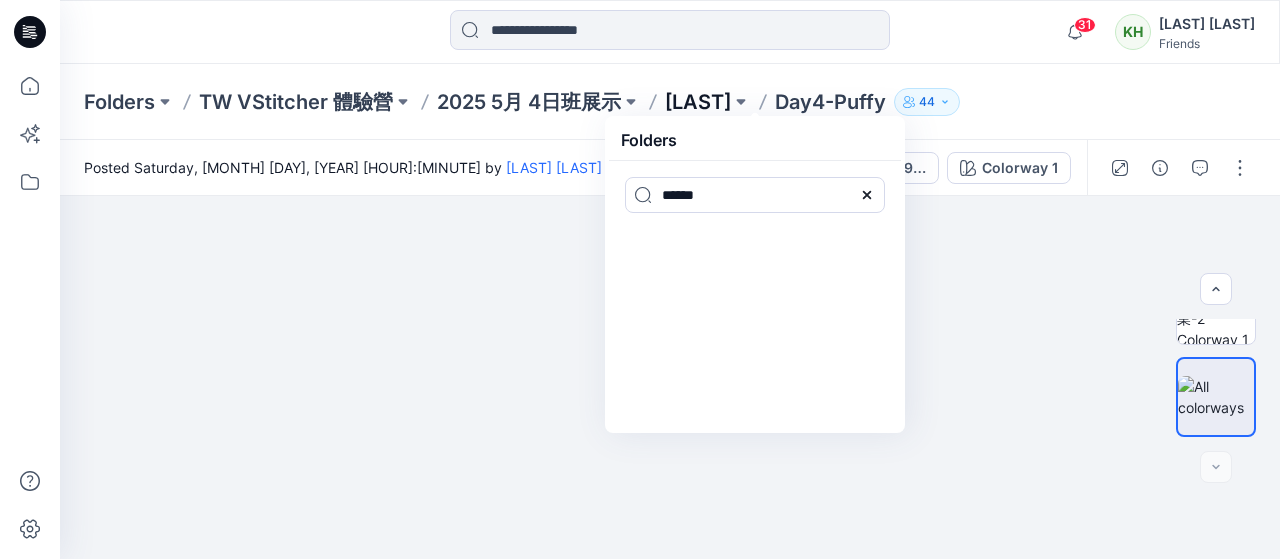 type on "******" 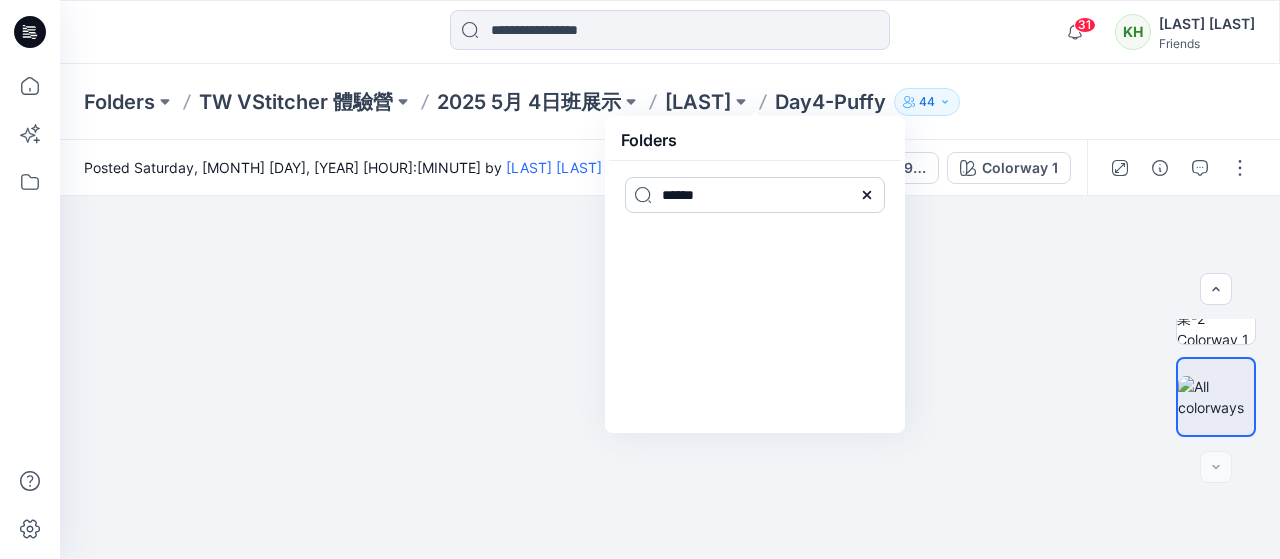 click on "******" at bounding box center [755, 195] 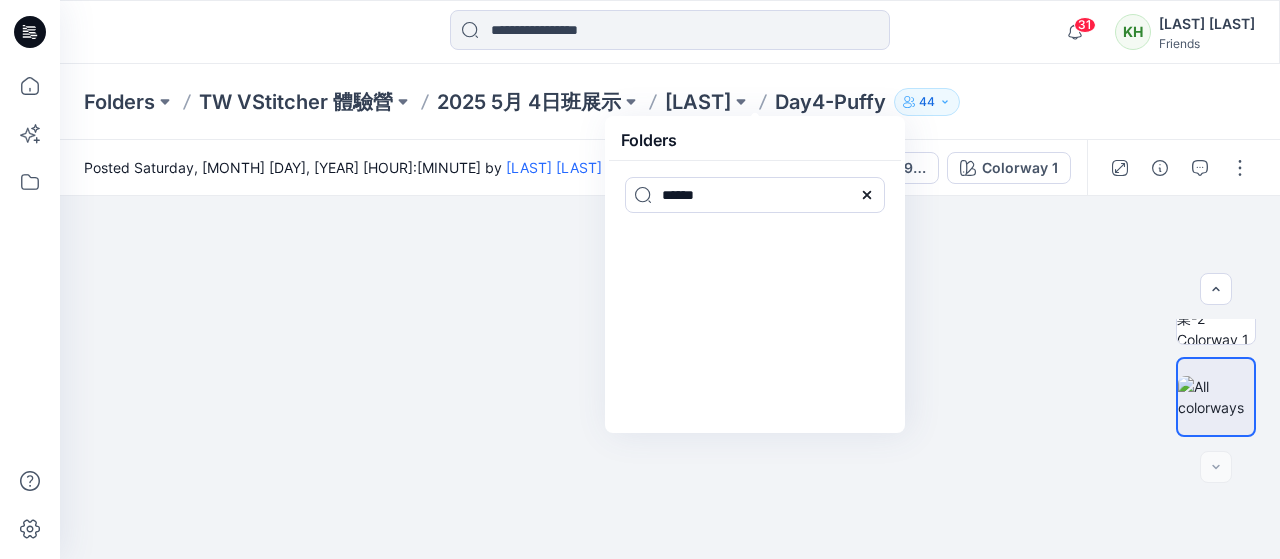 click at bounding box center [755, 325] 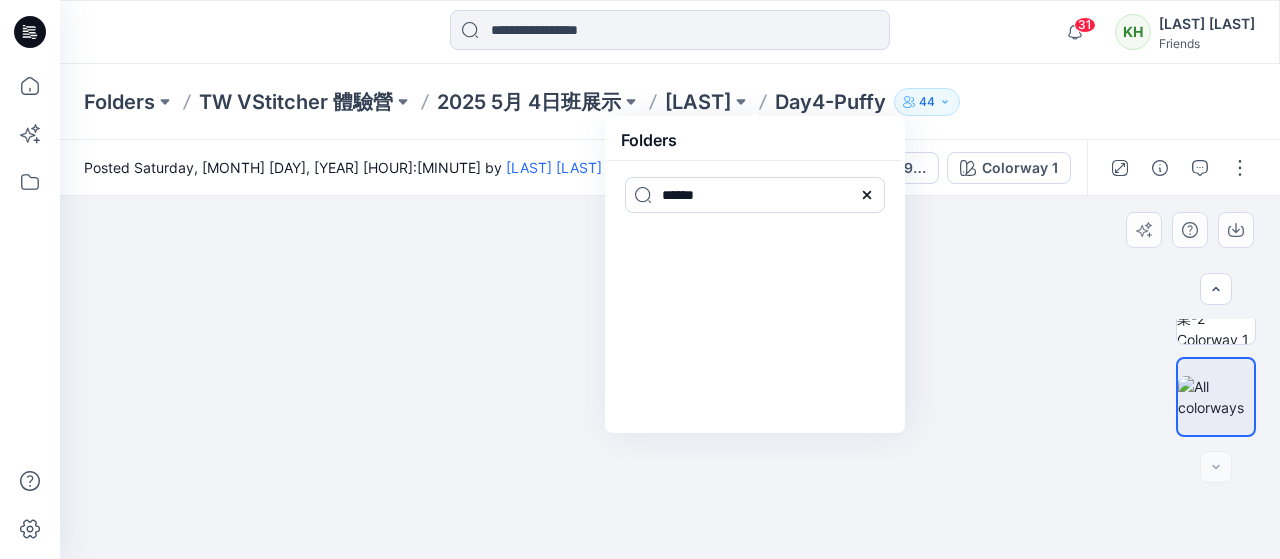 click at bounding box center [670, 343] 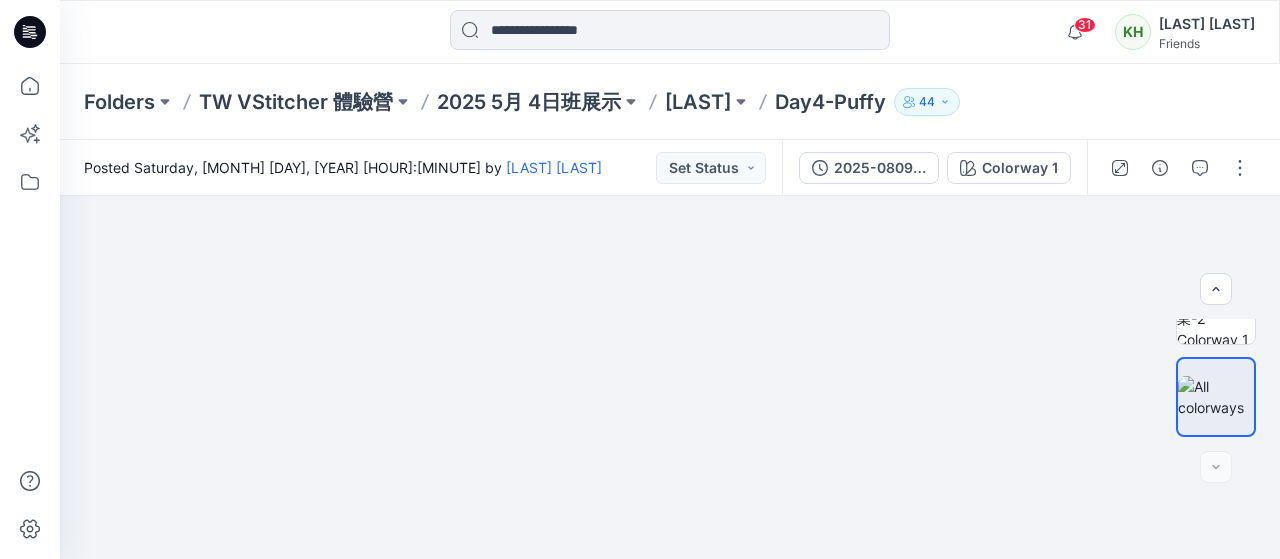 click on "Day4-Puffy" at bounding box center [830, 102] 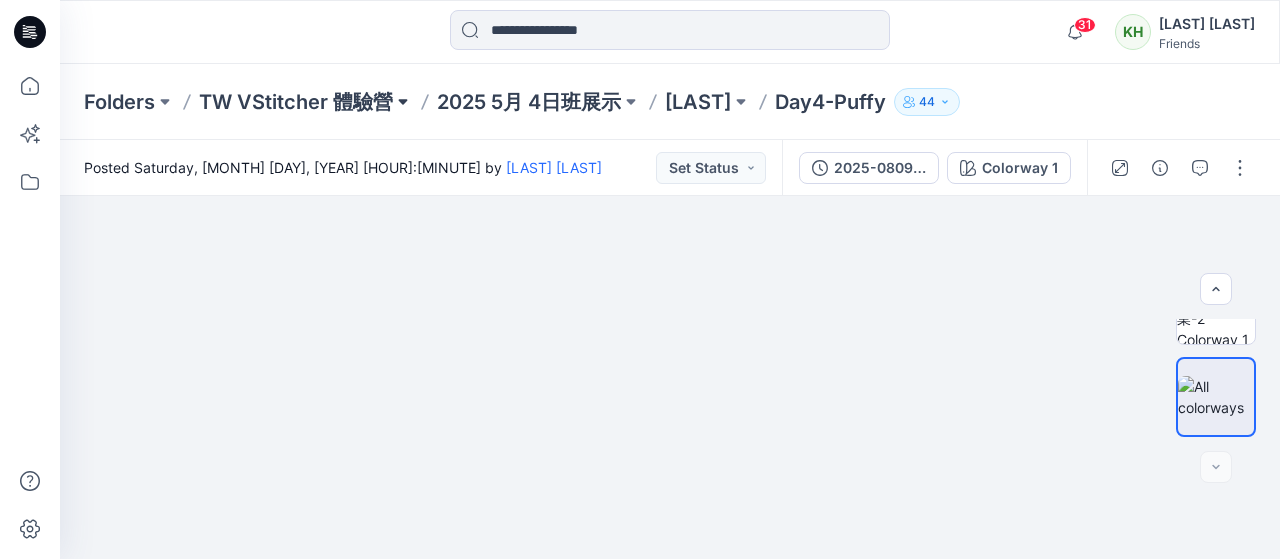 click at bounding box center [403, 102] 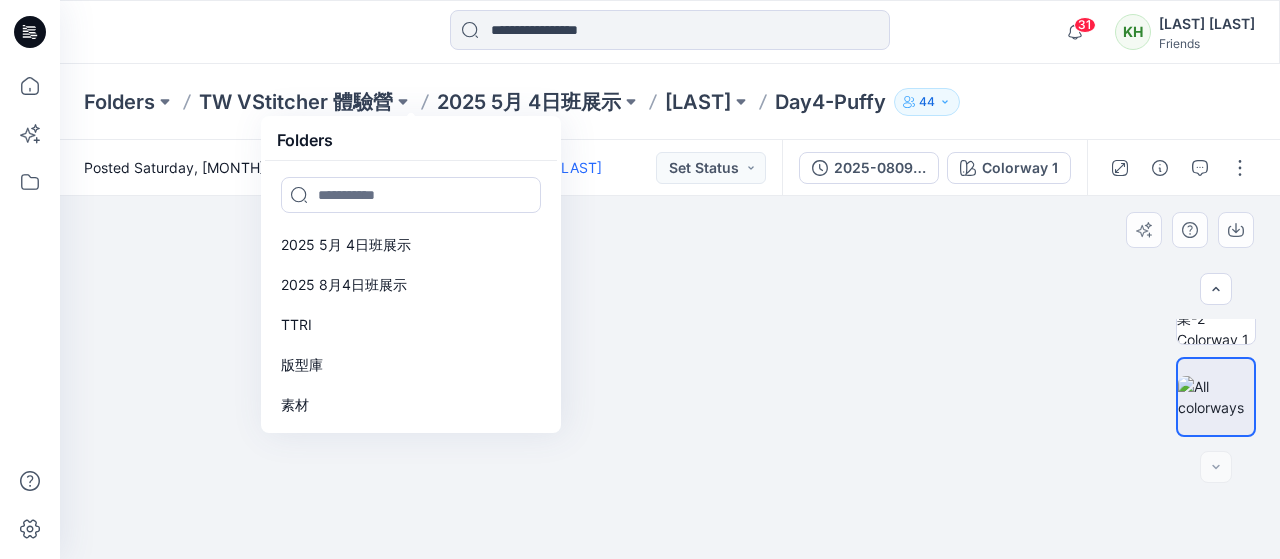 click at bounding box center [670, 343] 